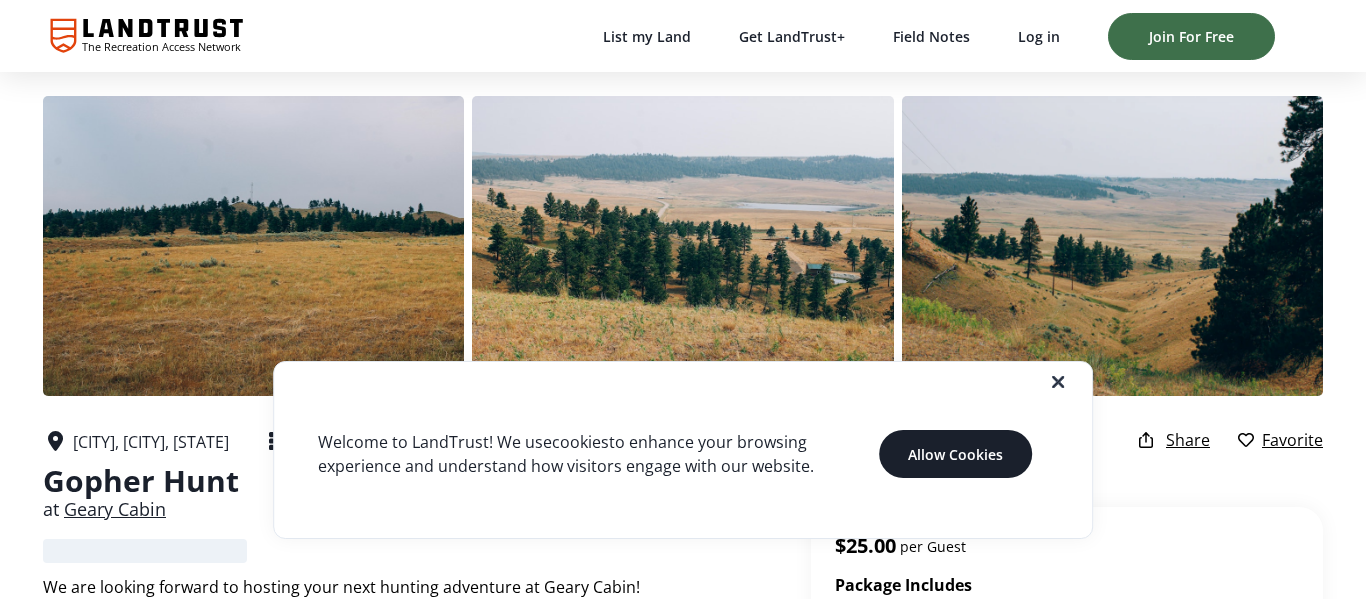 scroll, scrollTop: 20, scrollLeft: 0, axis: vertical 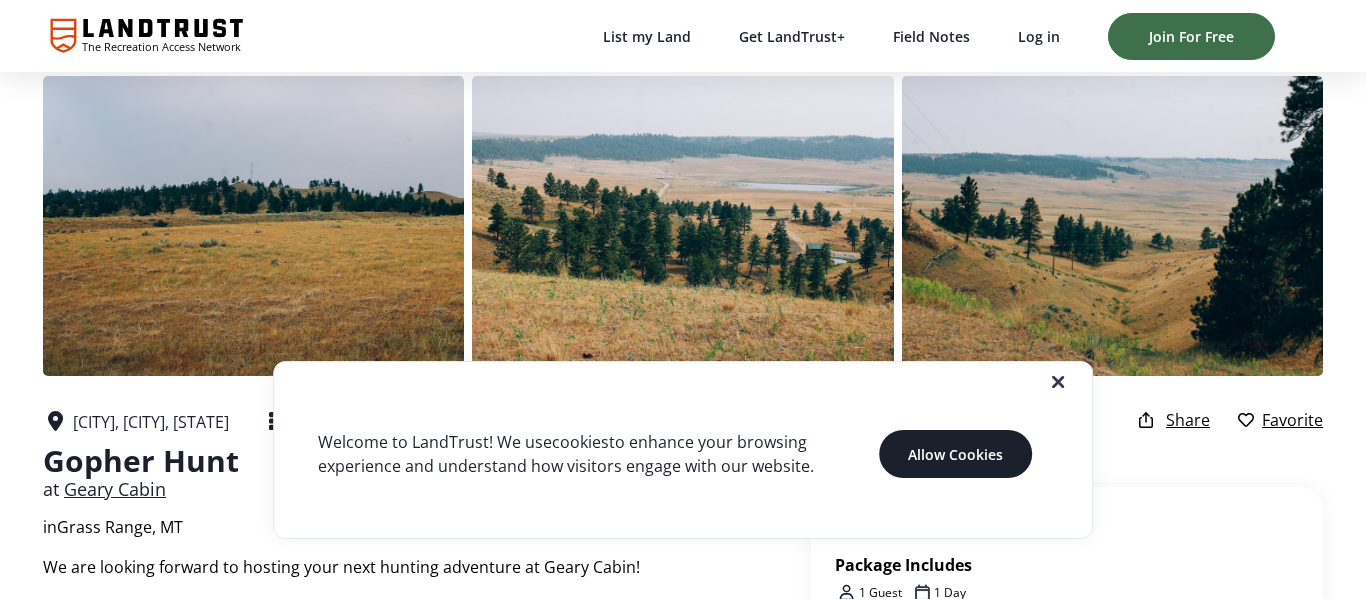 click at bounding box center [699, 382] 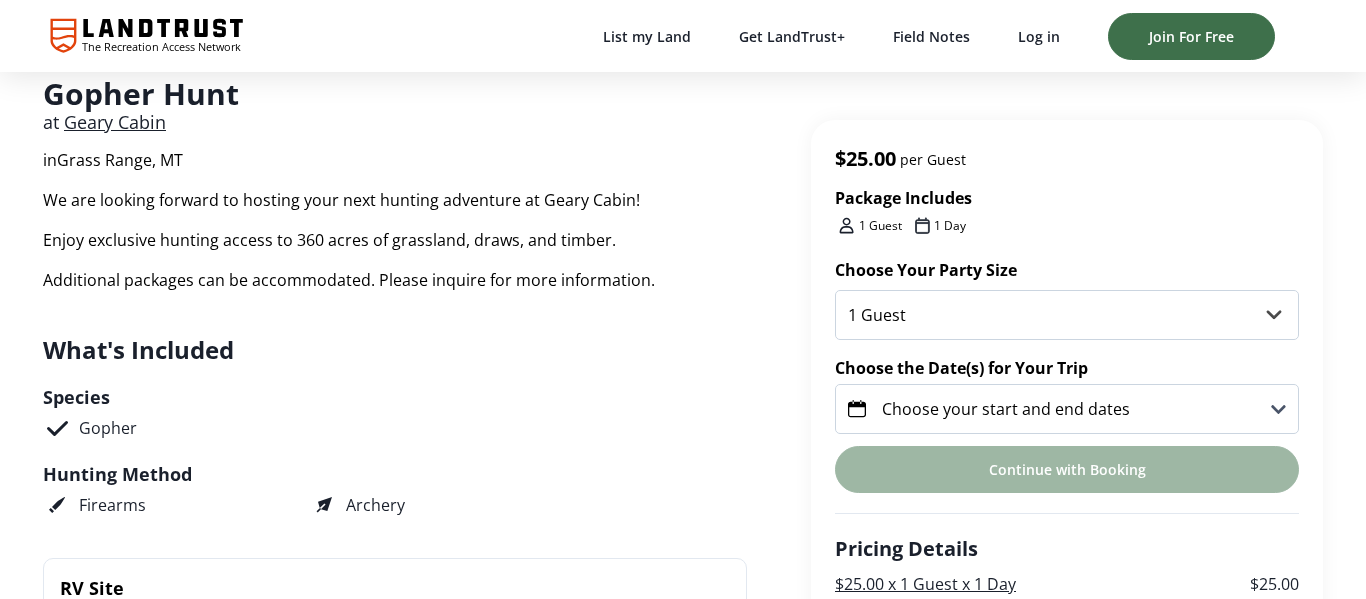 scroll, scrollTop: 352, scrollLeft: 0, axis: vertical 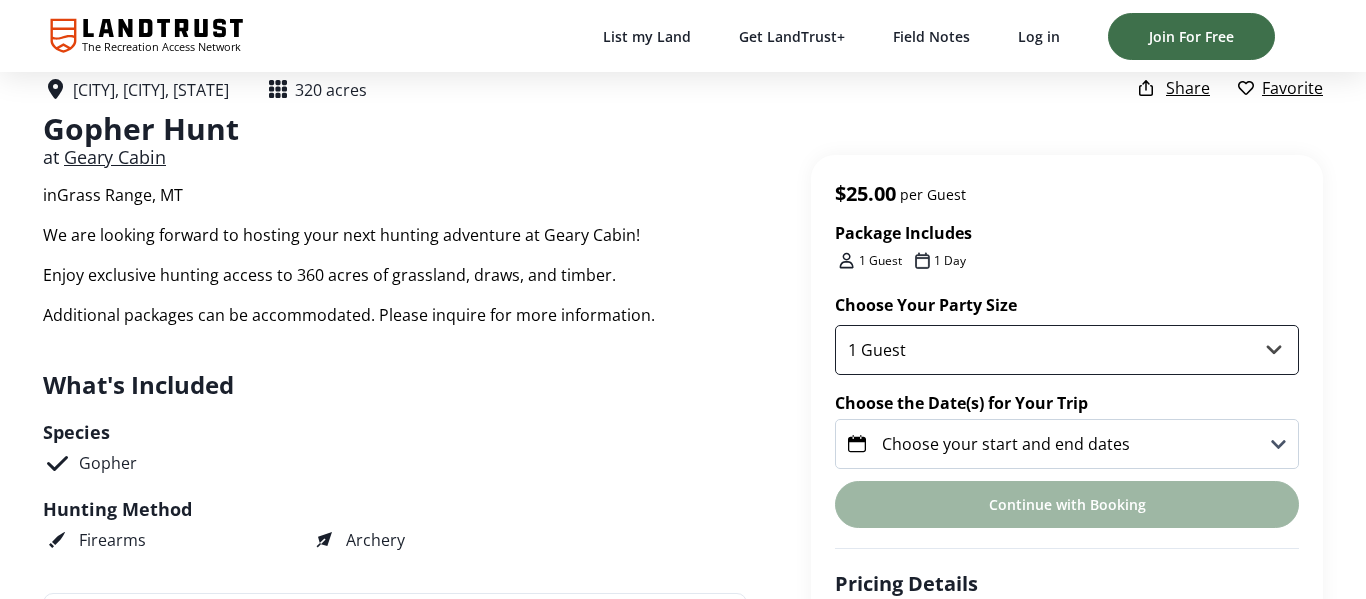 click on "1  Guest 2  Guests" at bounding box center [1067, 350] 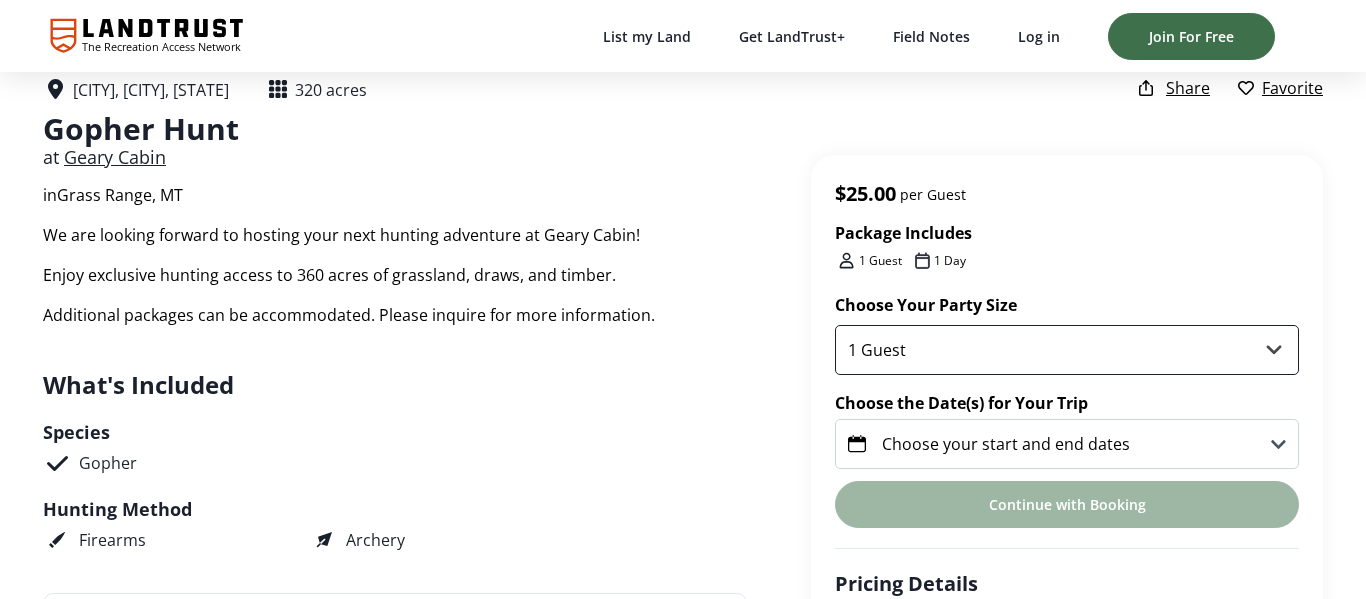 select on "2" 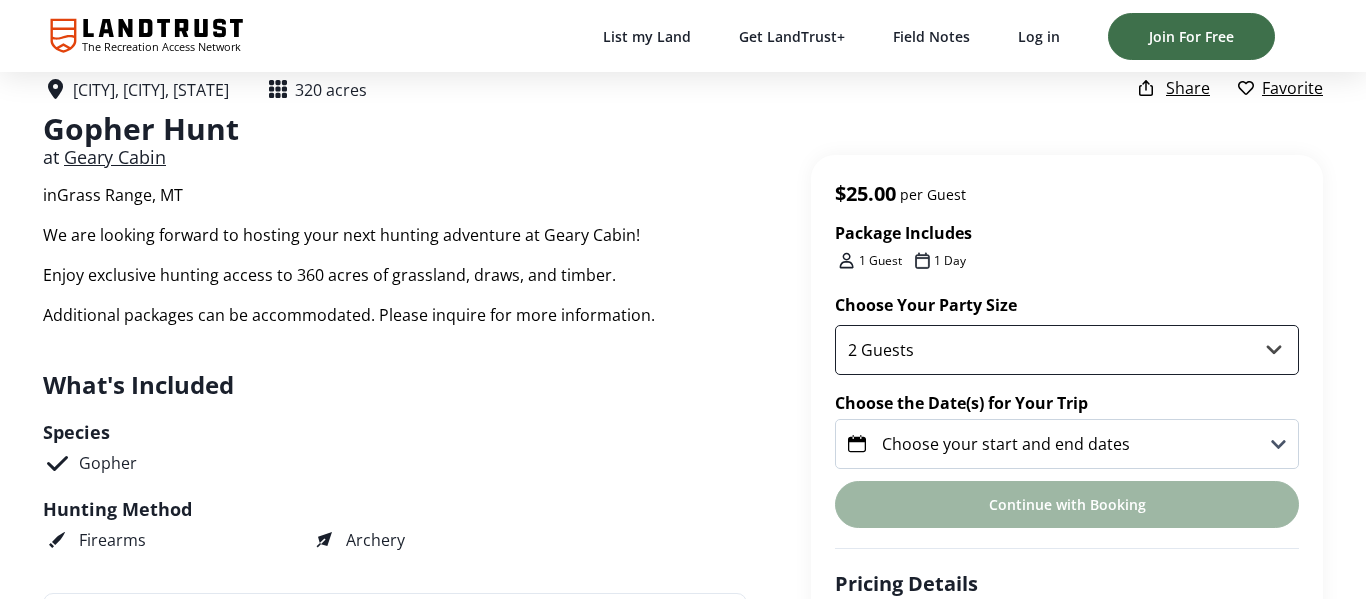 click on "1  Guest 2  Guests" at bounding box center [1067, 350] 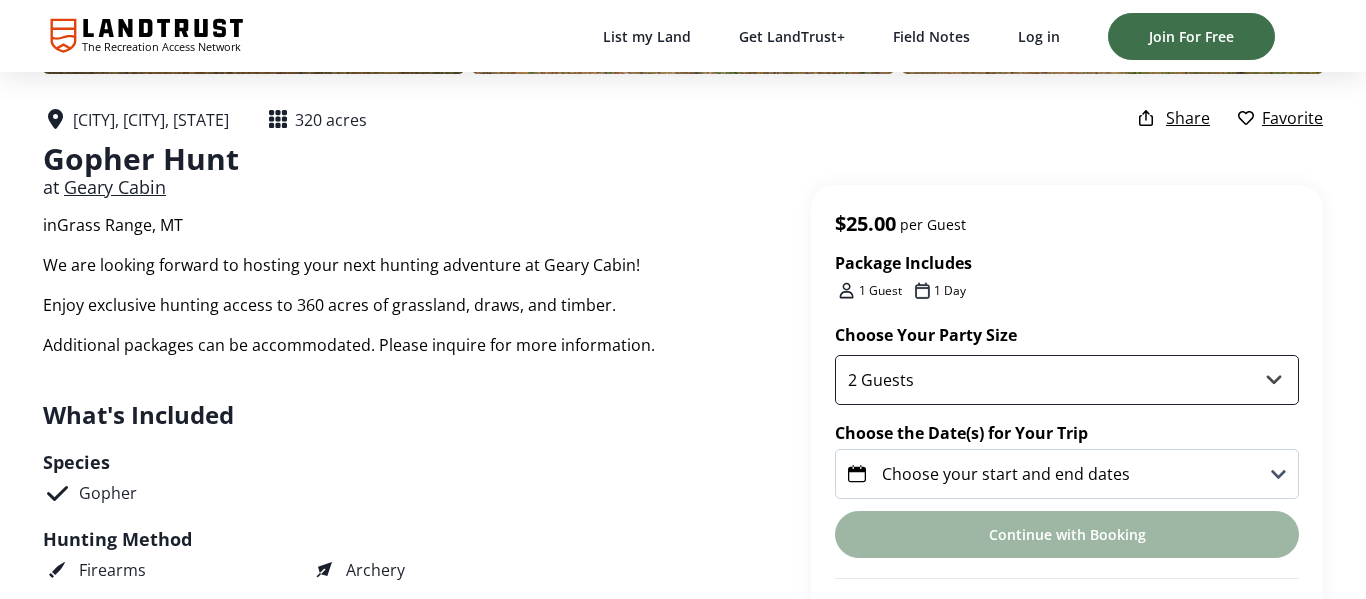 scroll, scrollTop: 321, scrollLeft: 0, axis: vertical 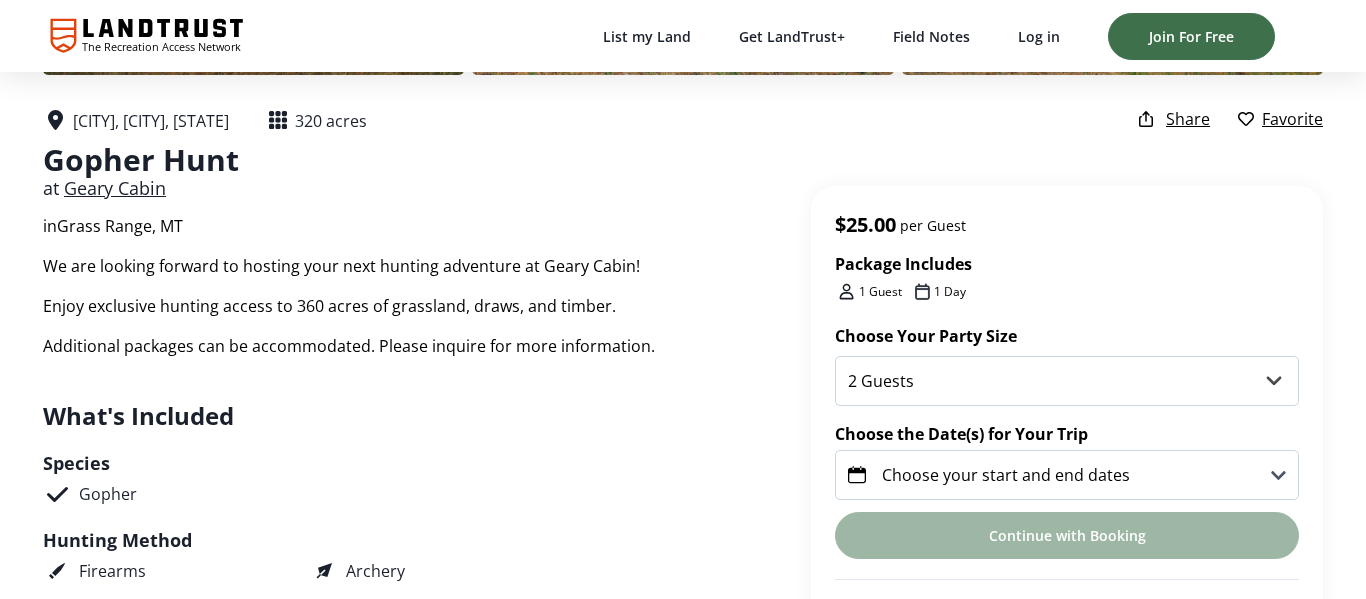 click on "Geary Cabin" at bounding box center [115, 188] 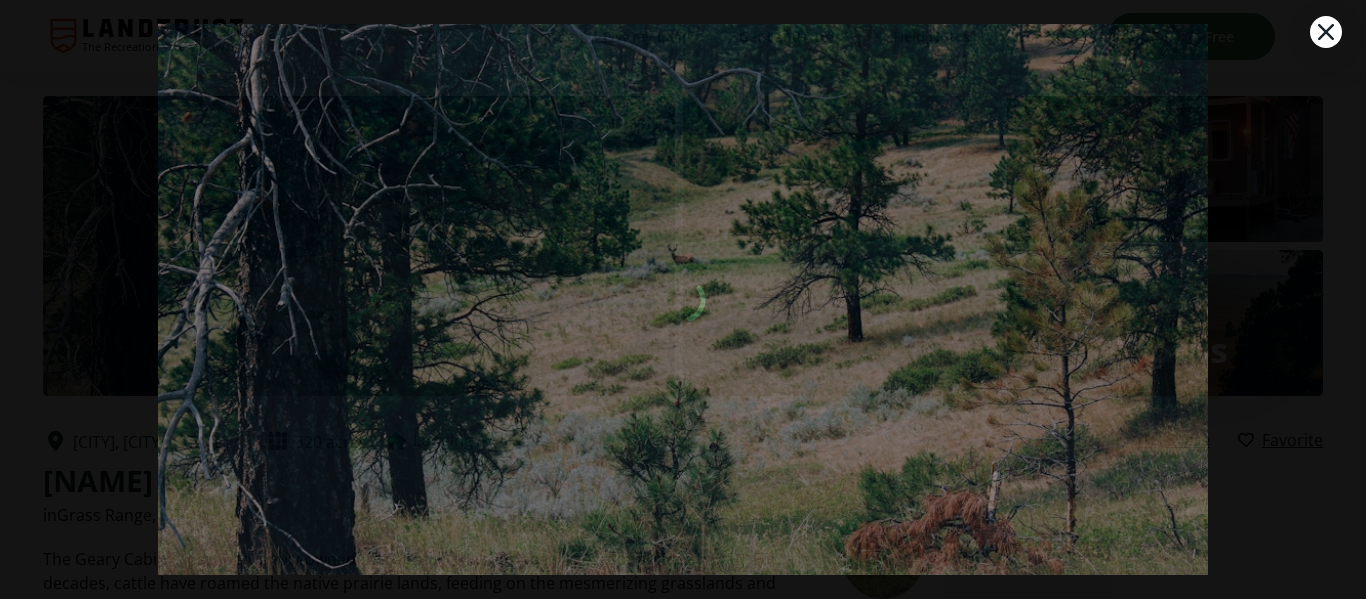 scroll, scrollTop: 0, scrollLeft: 0, axis: both 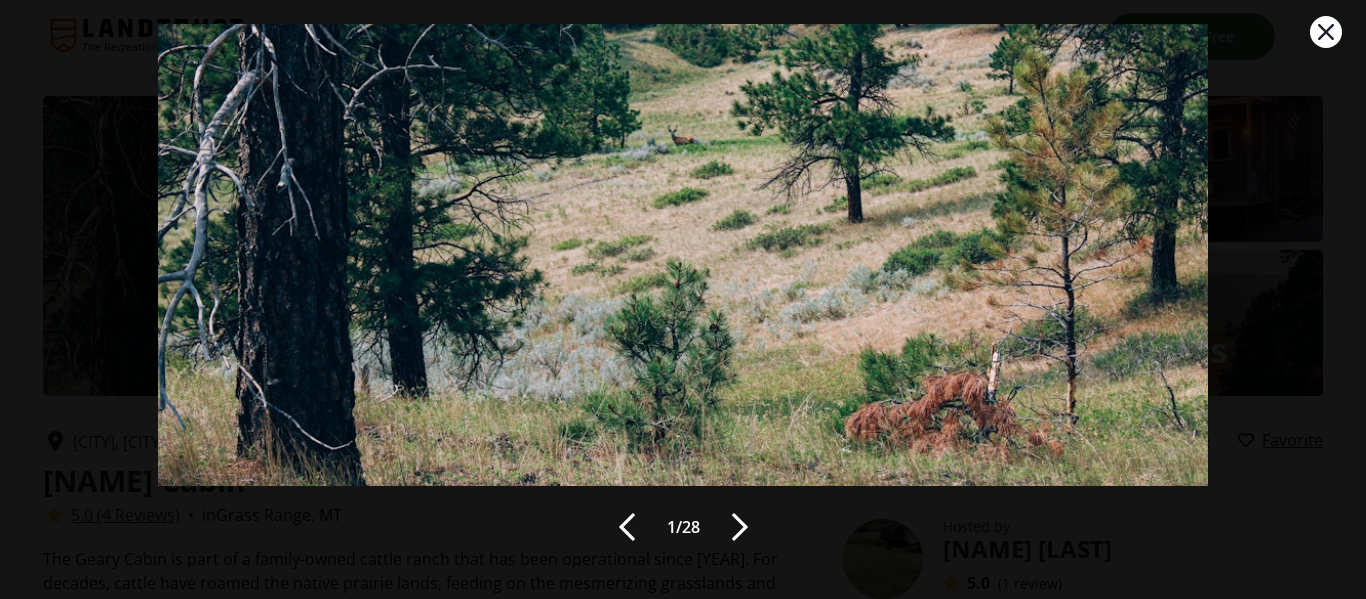 click at bounding box center [740, 527] 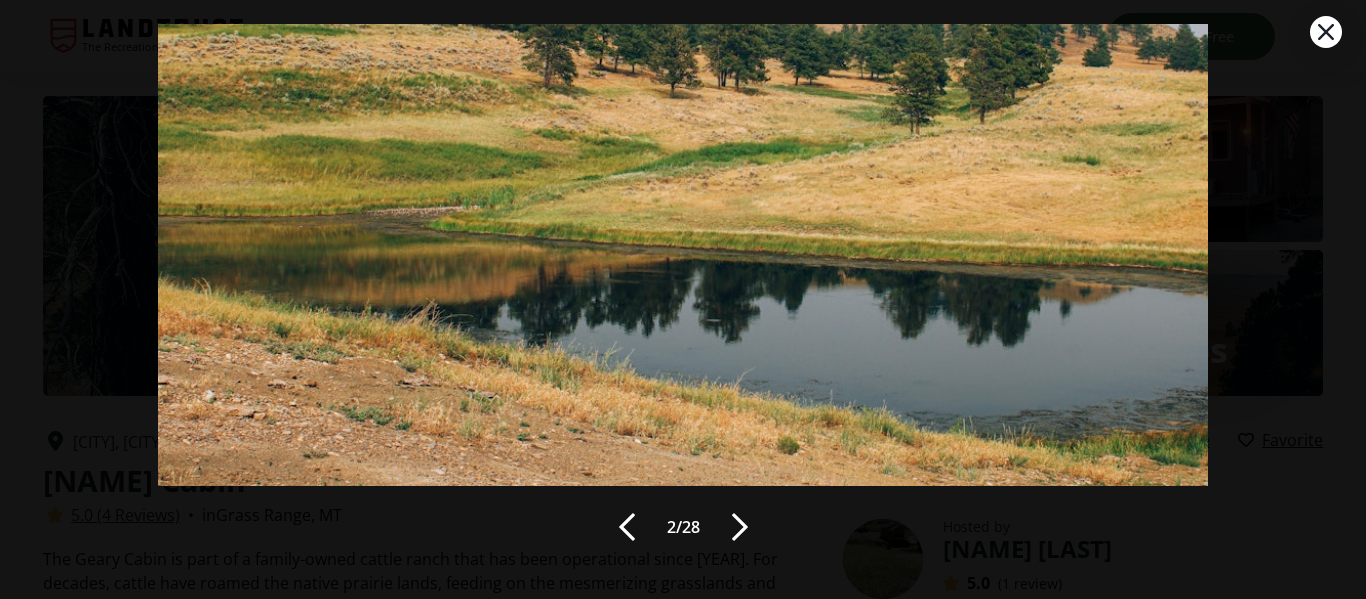 click at bounding box center (740, 527) 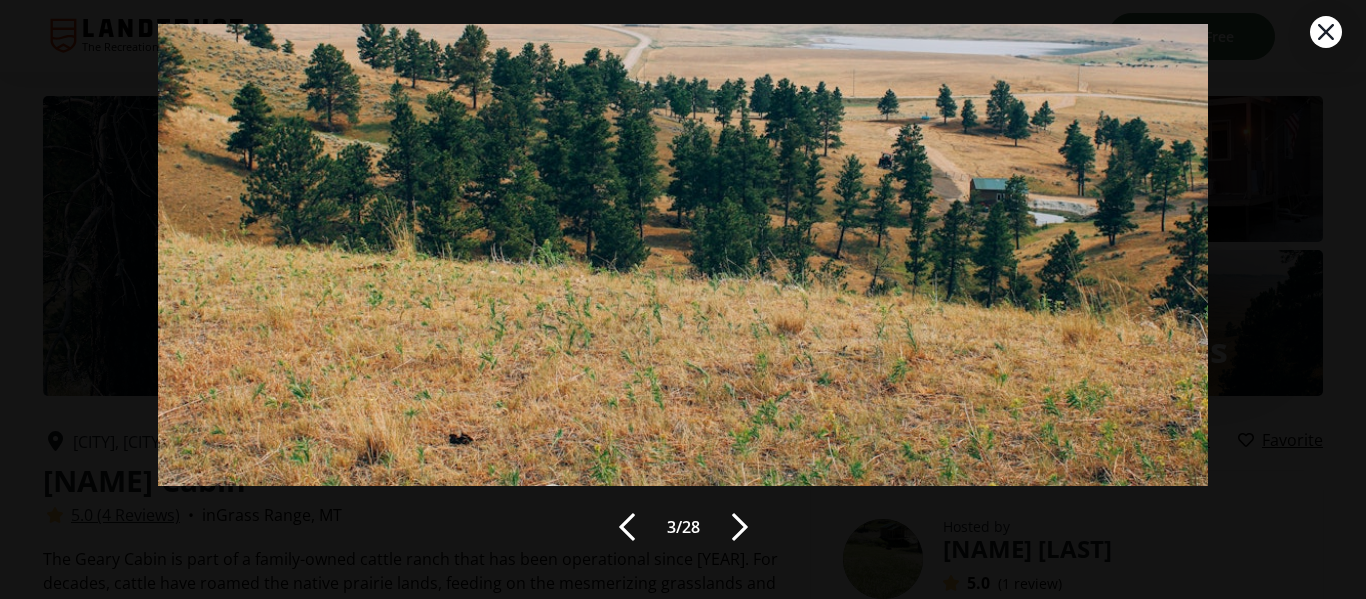 click at bounding box center [740, 527] 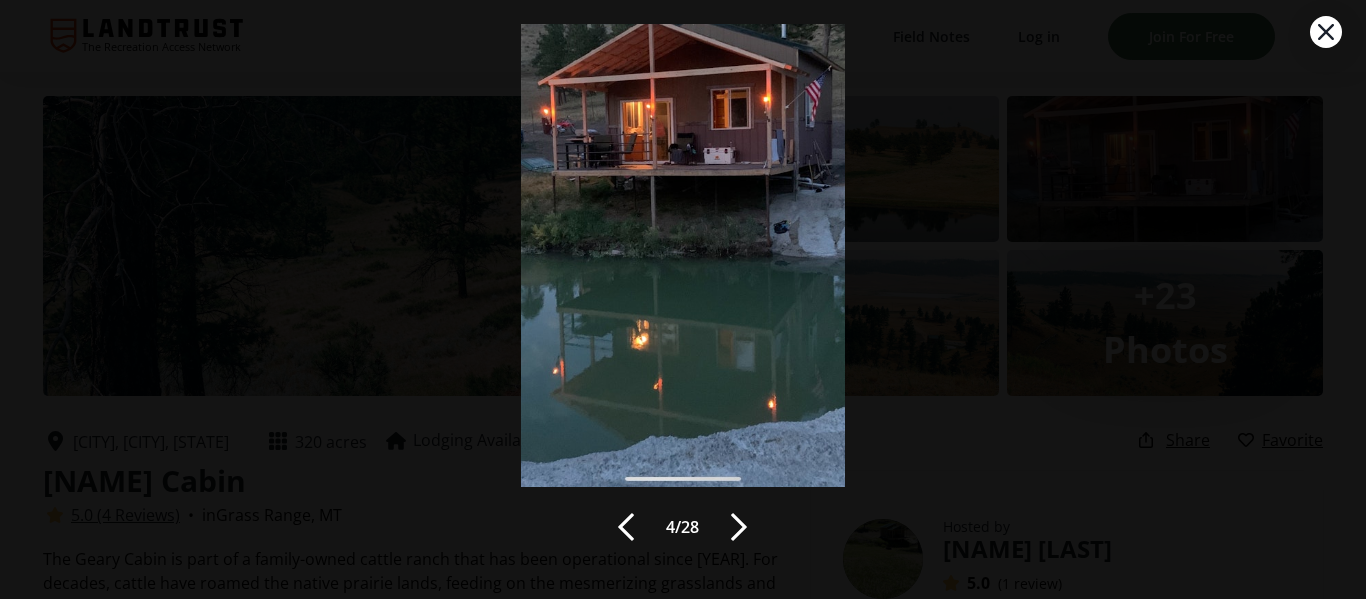 scroll, scrollTop: 118, scrollLeft: 0, axis: vertical 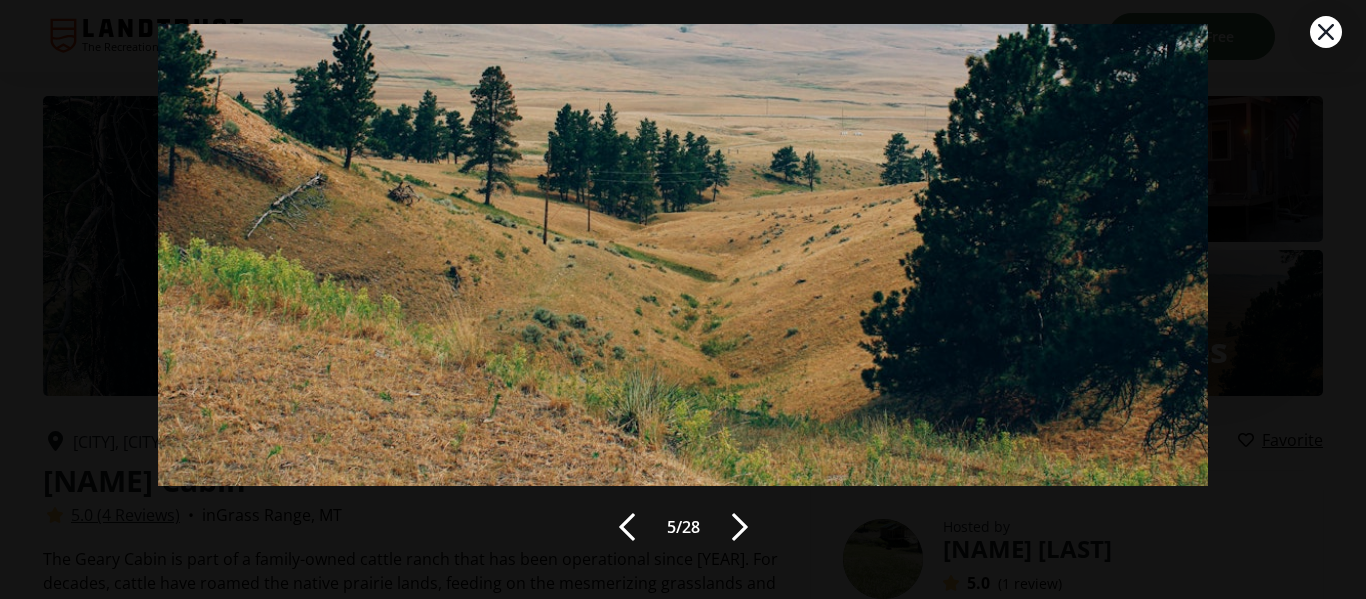 click at bounding box center [740, 527] 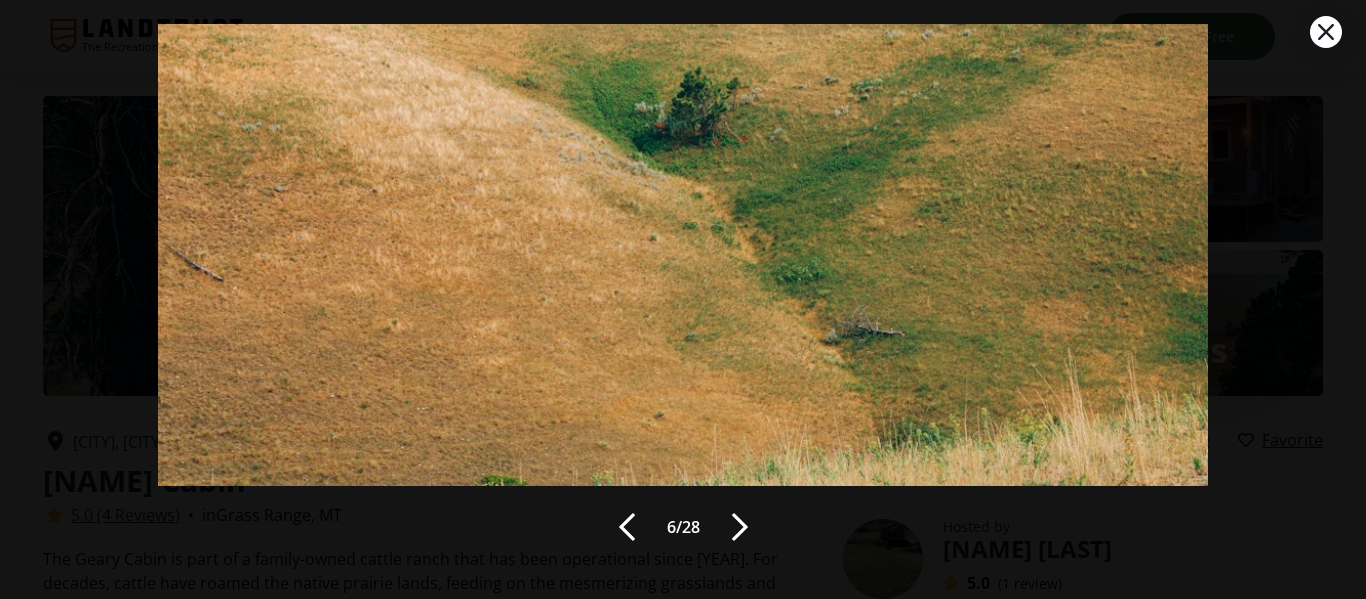 click at bounding box center (740, 527) 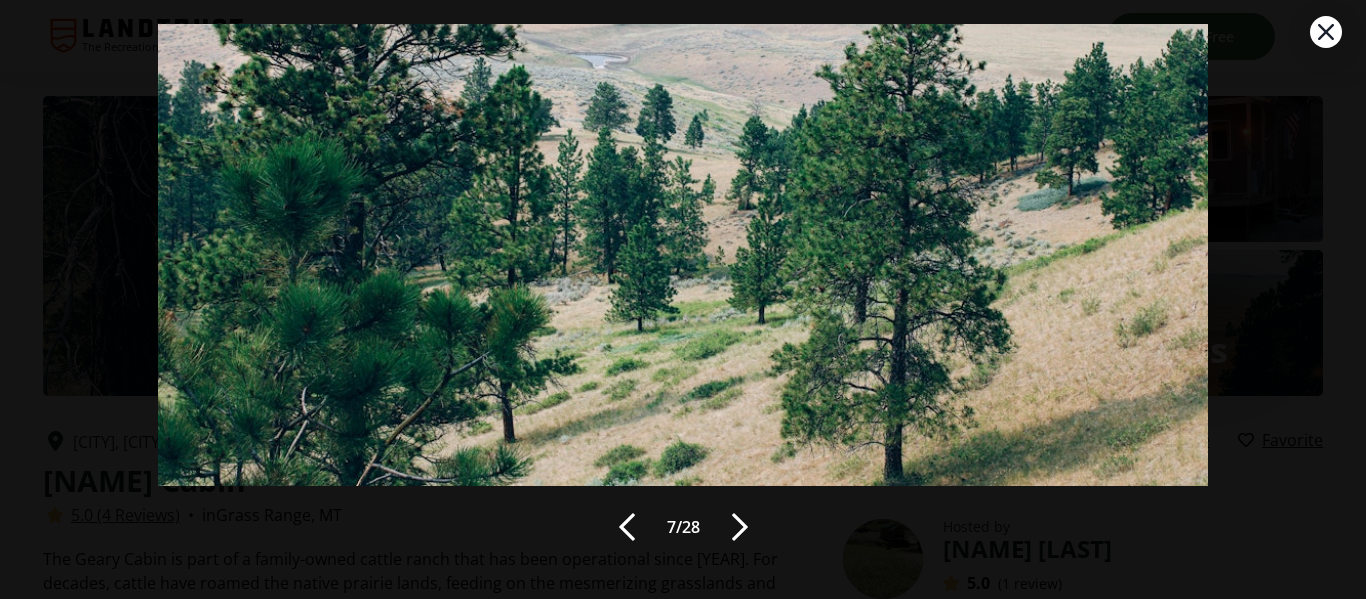 click at bounding box center (740, 527) 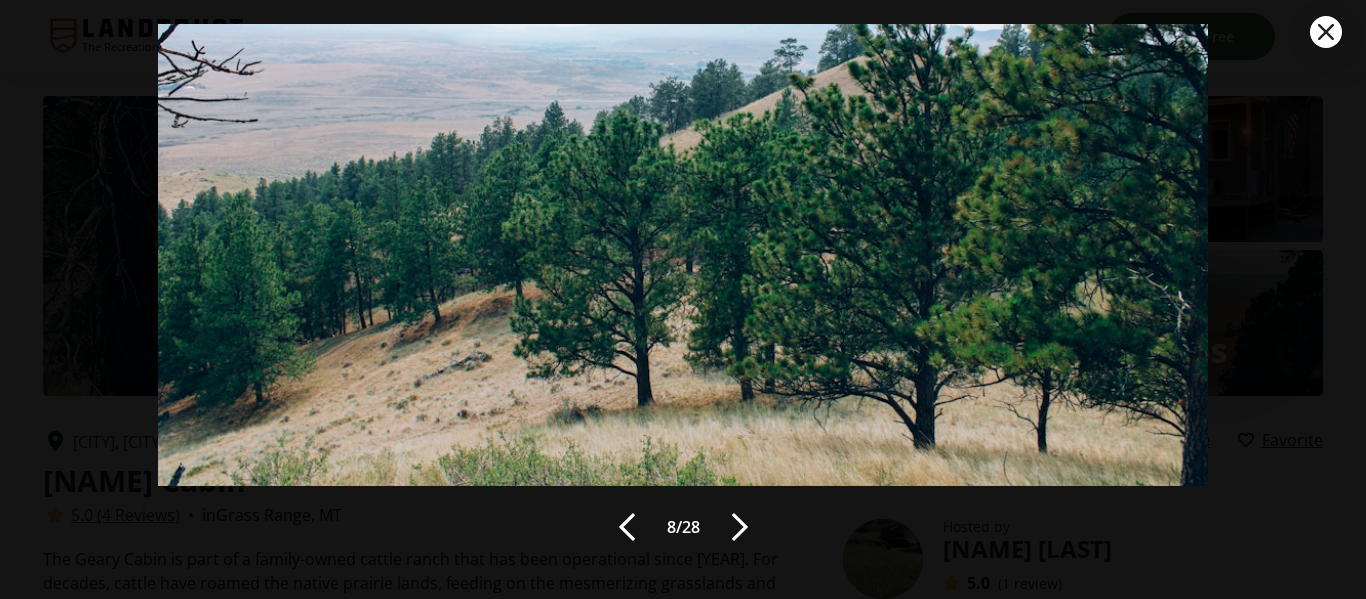 click at bounding box center [740, 527] 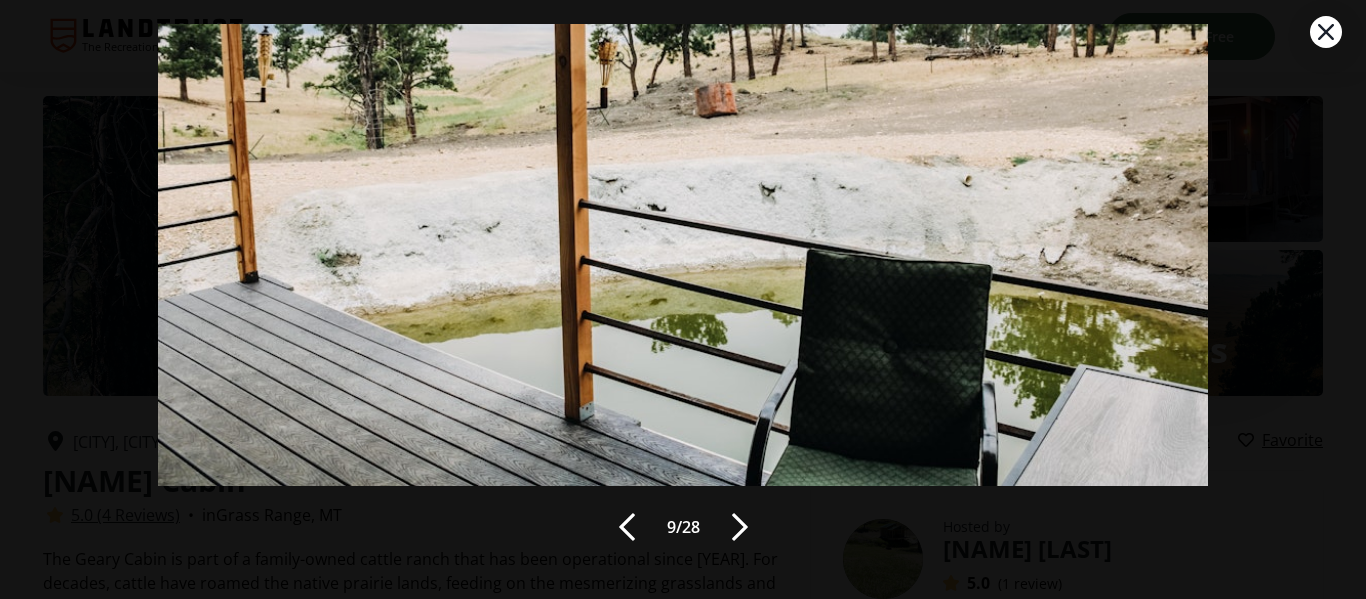 click at bounding box center (740, 527) 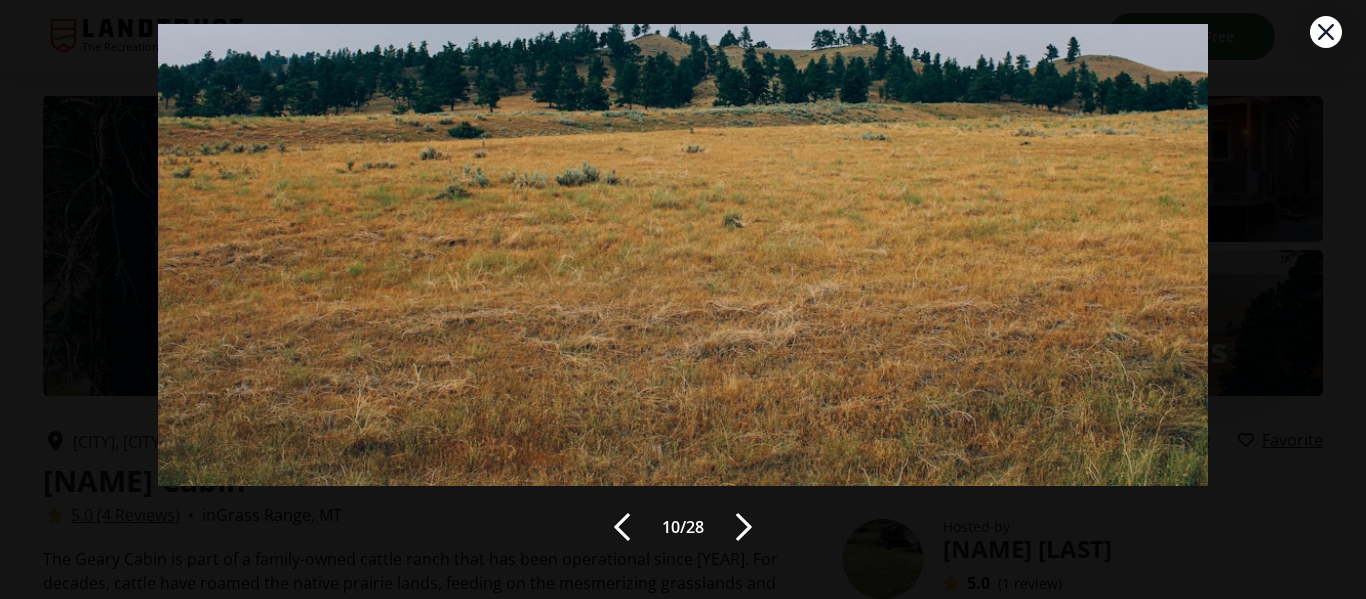 click at bounding box center (744, 527) 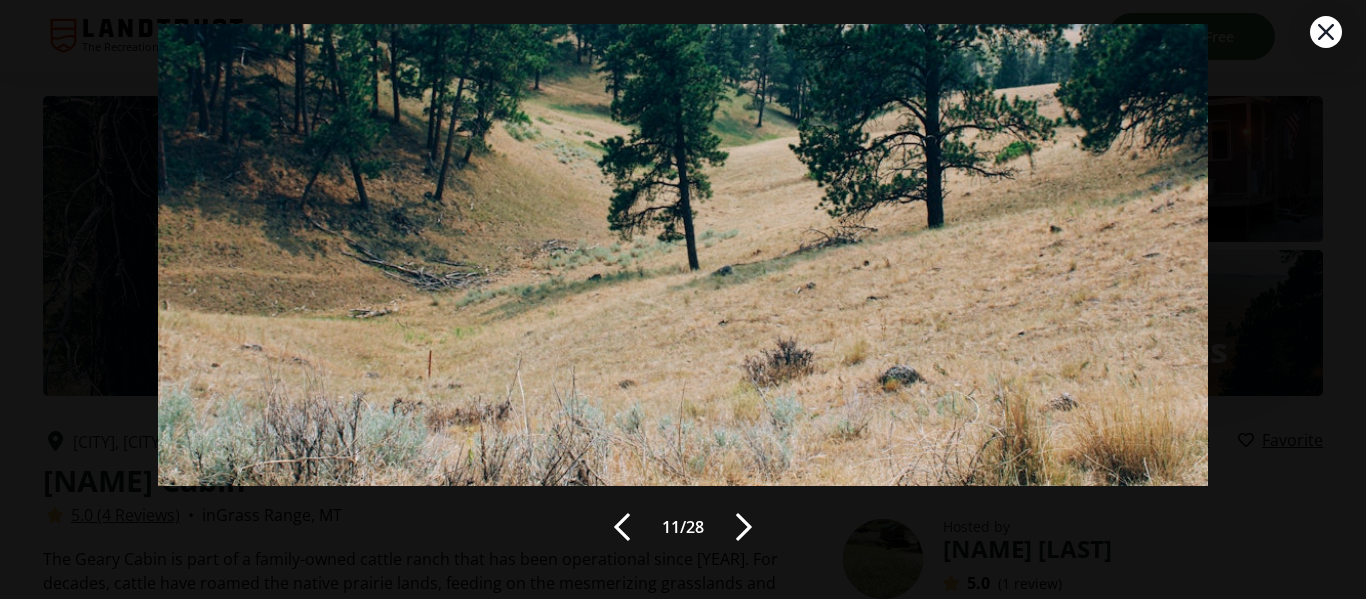 click at bounding box center [744, 527] 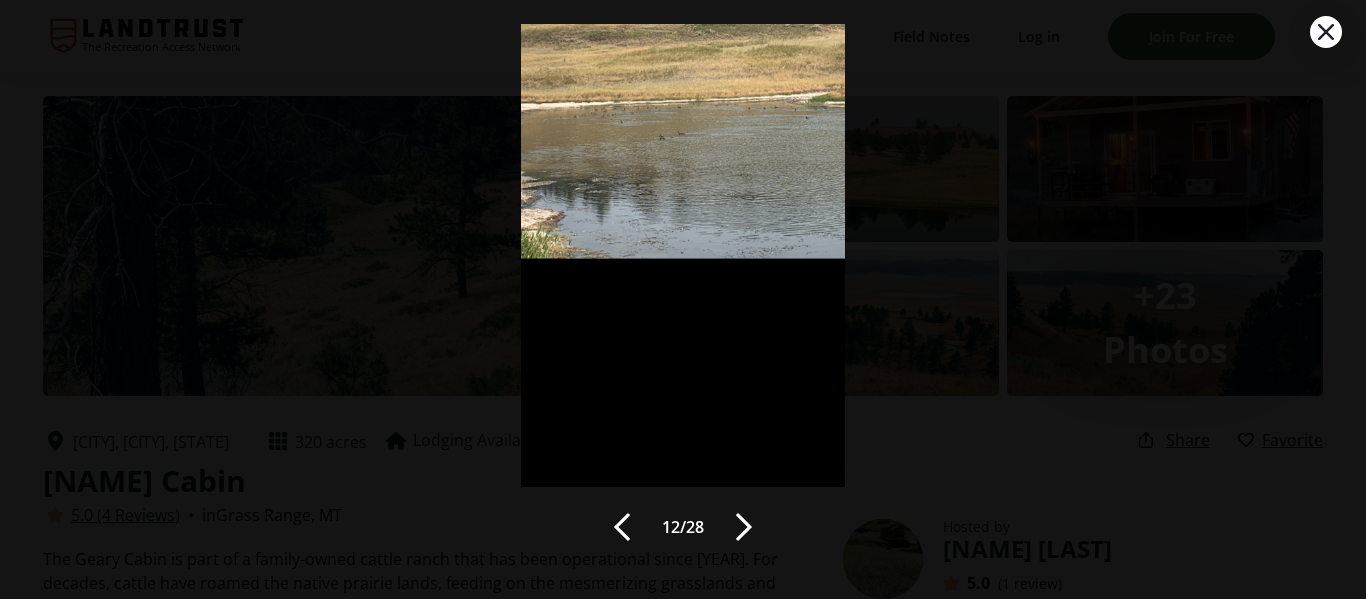 scroll, scrollTop: 118, scrollLeft: 0, axis: vertical 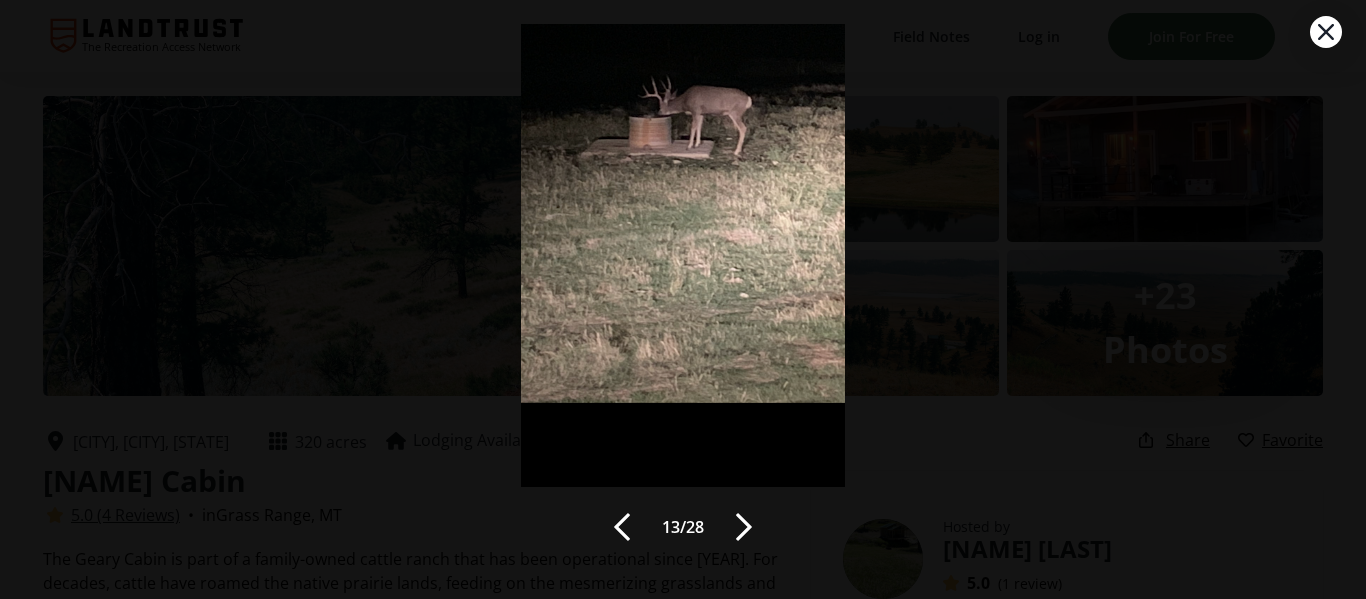 click at bounding box center [744, 527] 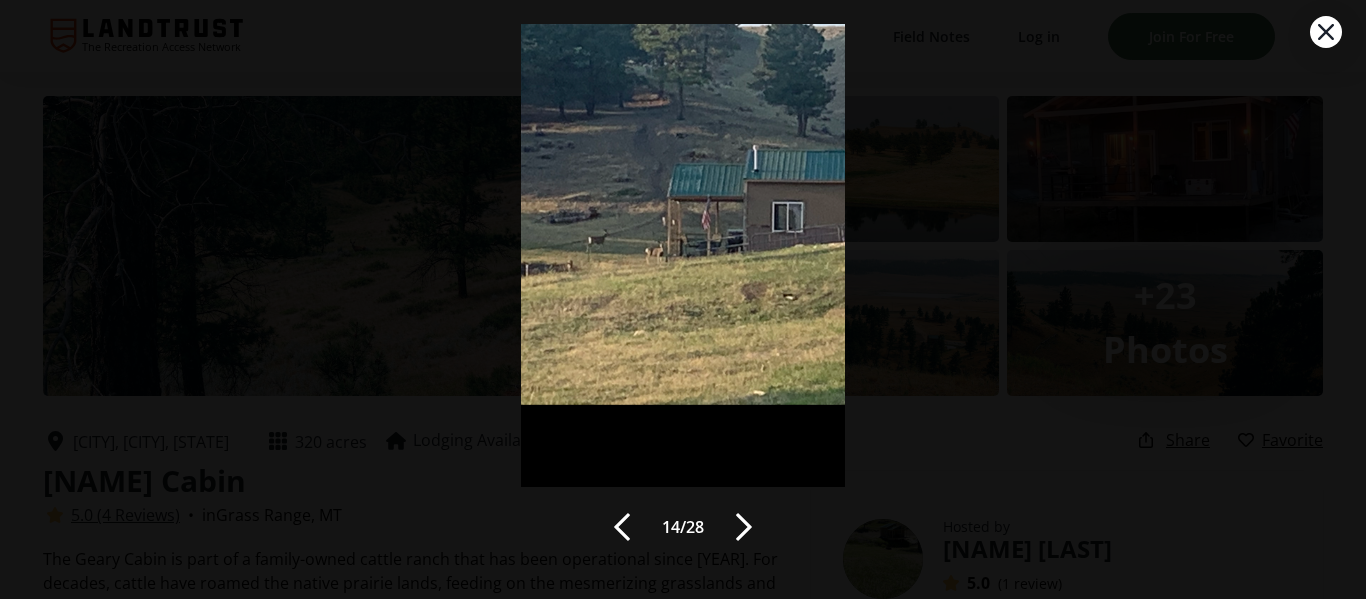 click at bounding box center [744, 527] 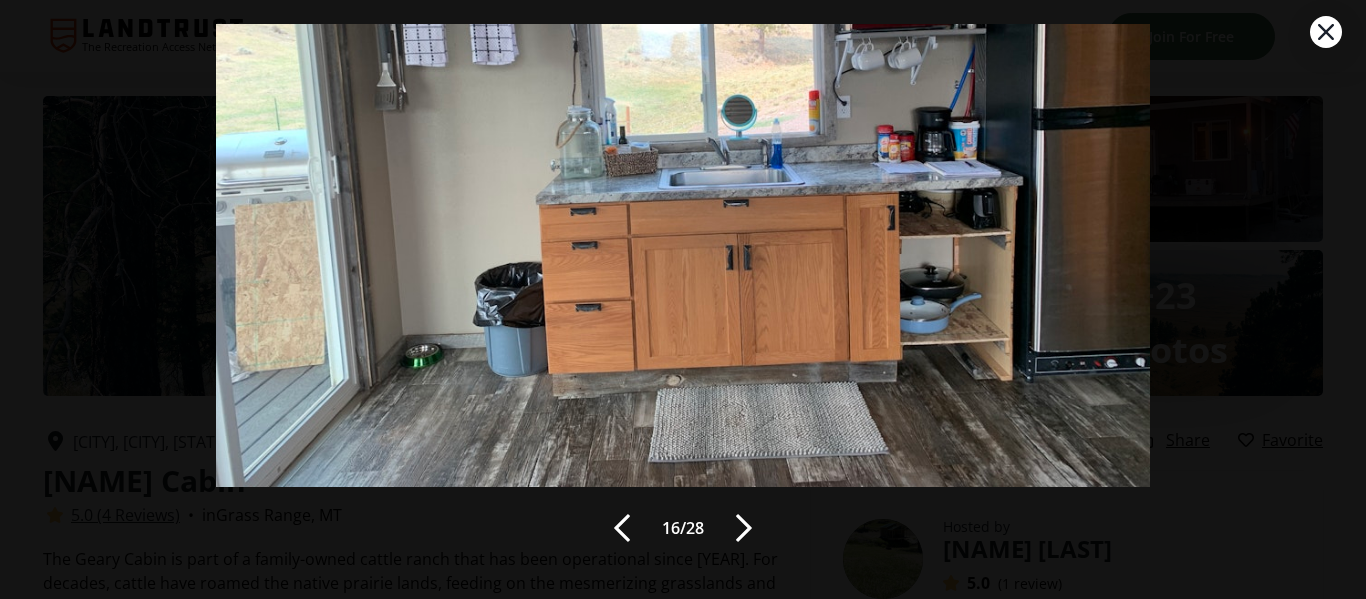 scroll, scrollTop: 119, scrollLeft: 0, axis: vertical 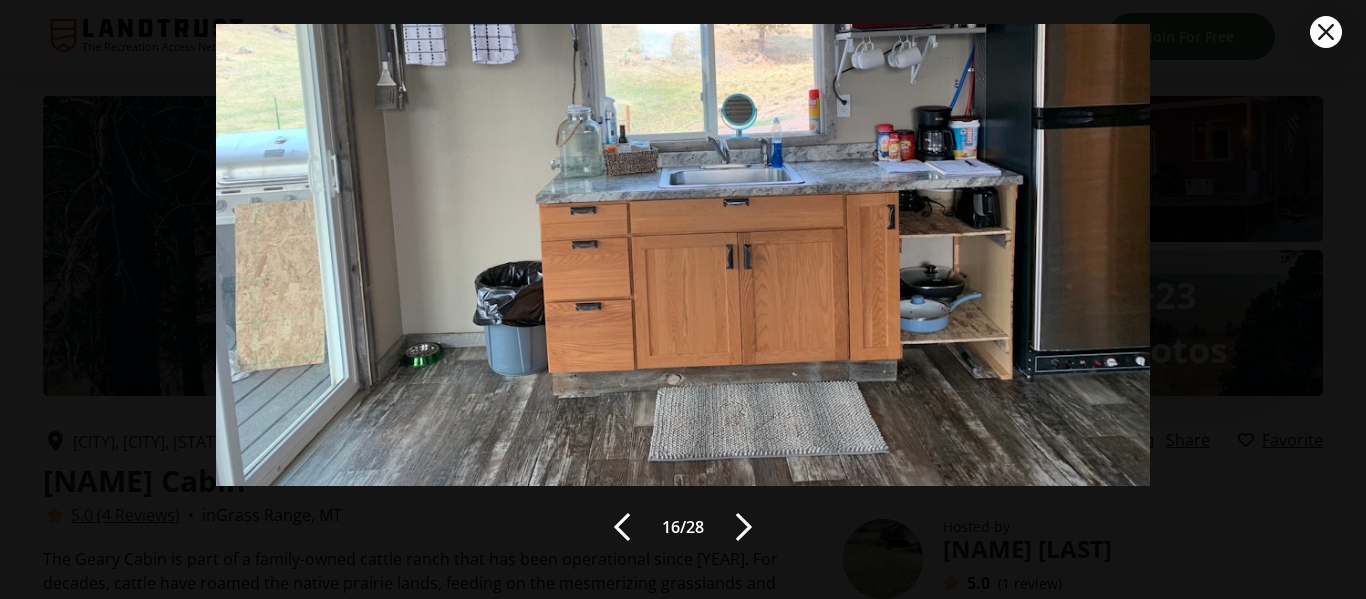 click at bounding box center [744, 527] 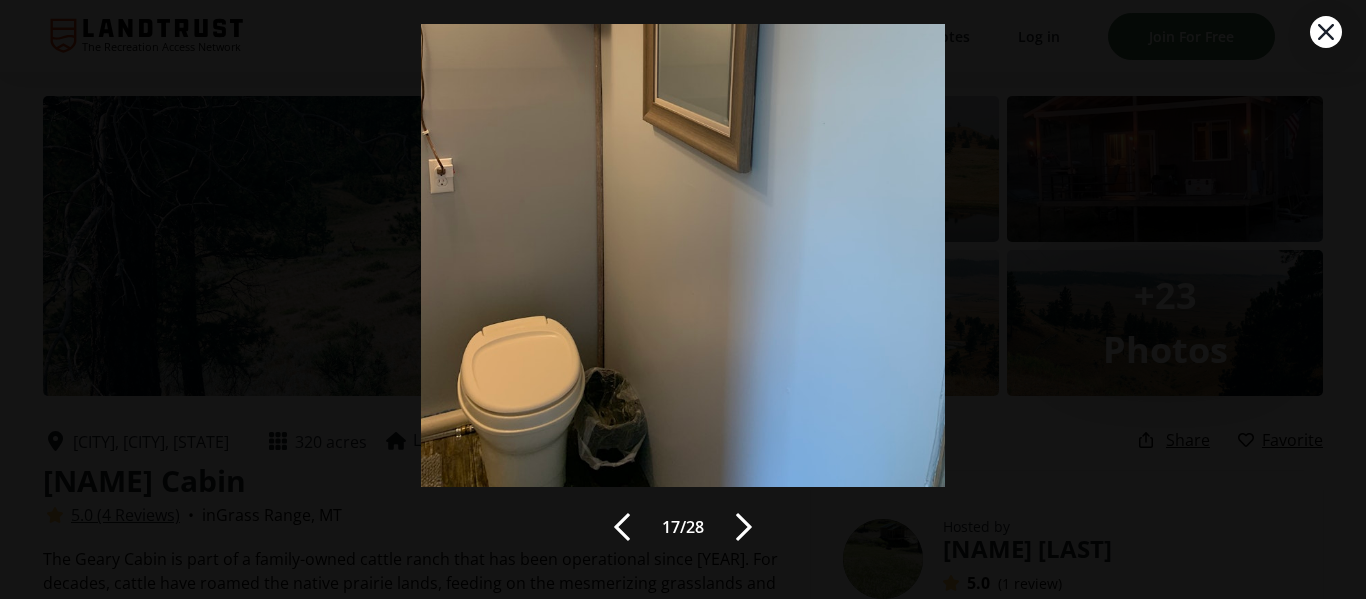 click at bounding box center [744, 527] 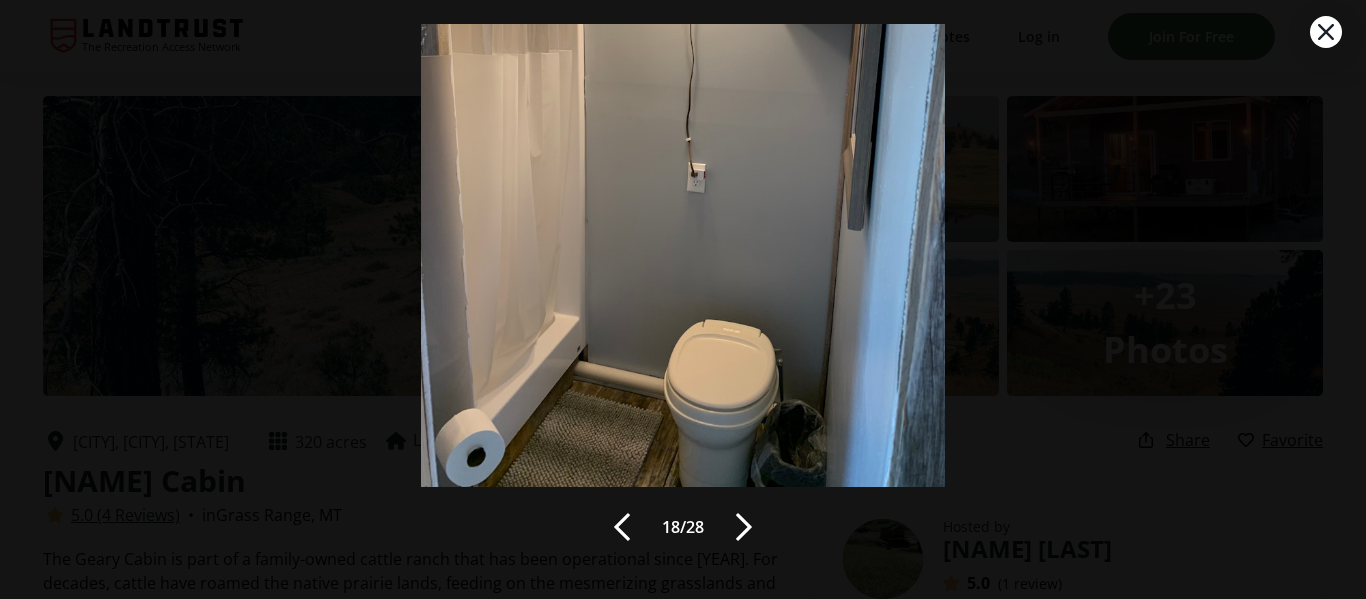 click at bounding box center [744, 527] 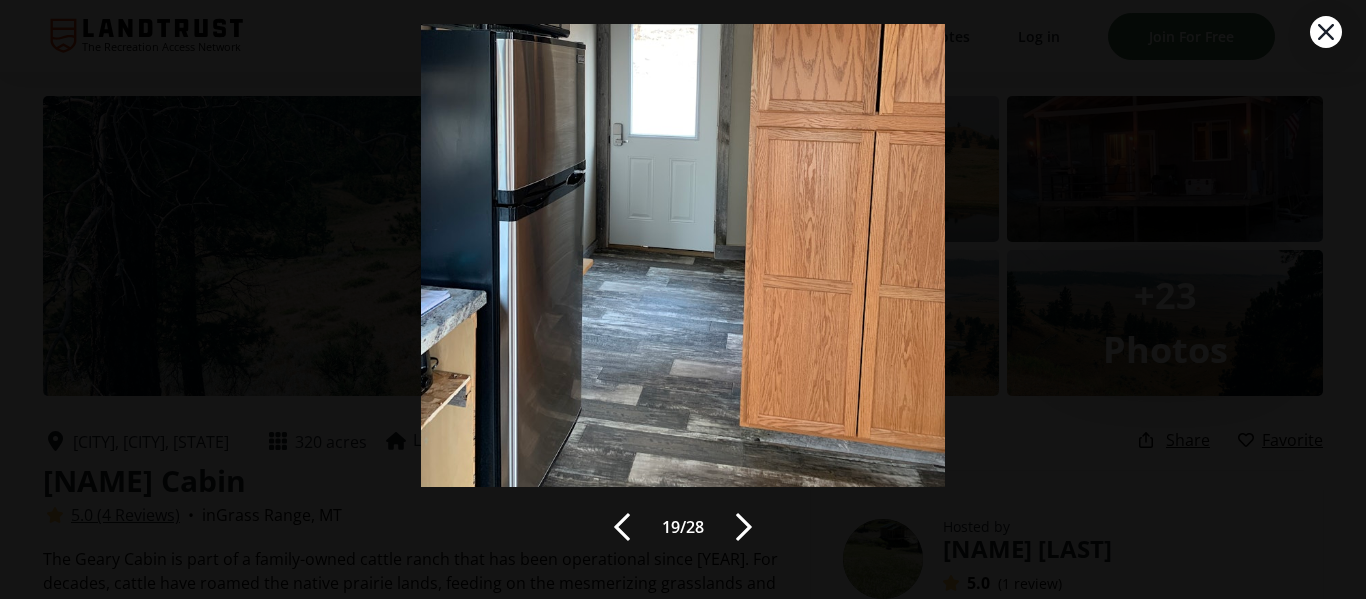 click at bounding box center (744, 527) 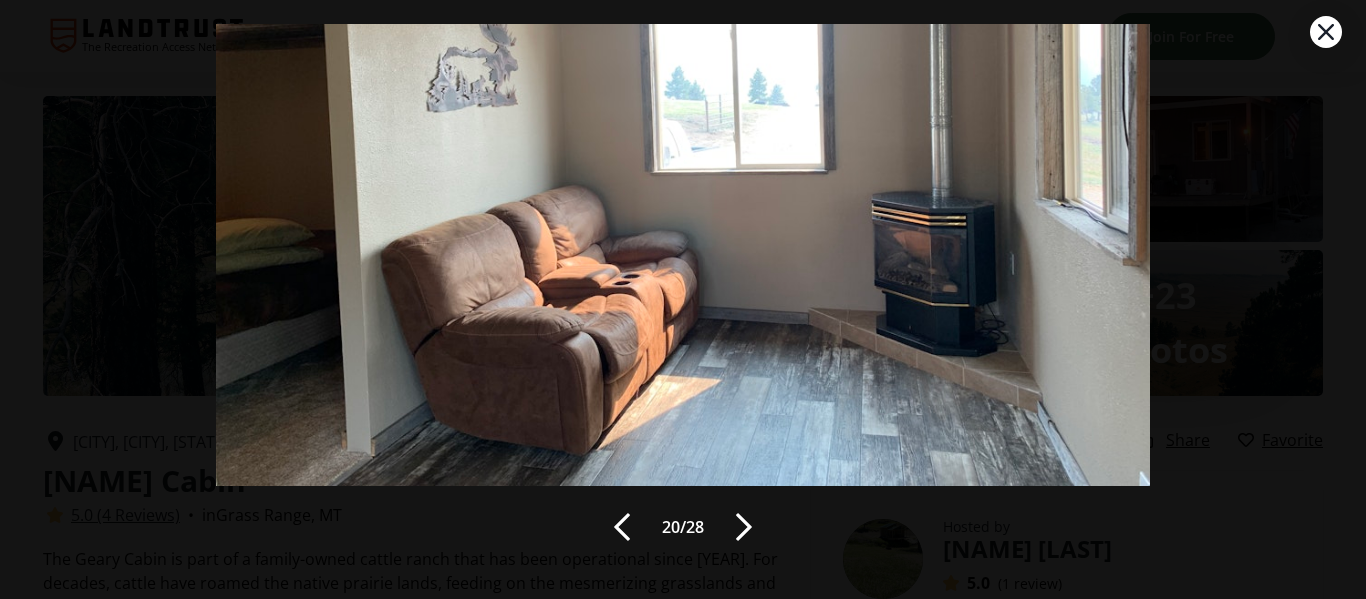 click at bounding box center [744, 527] 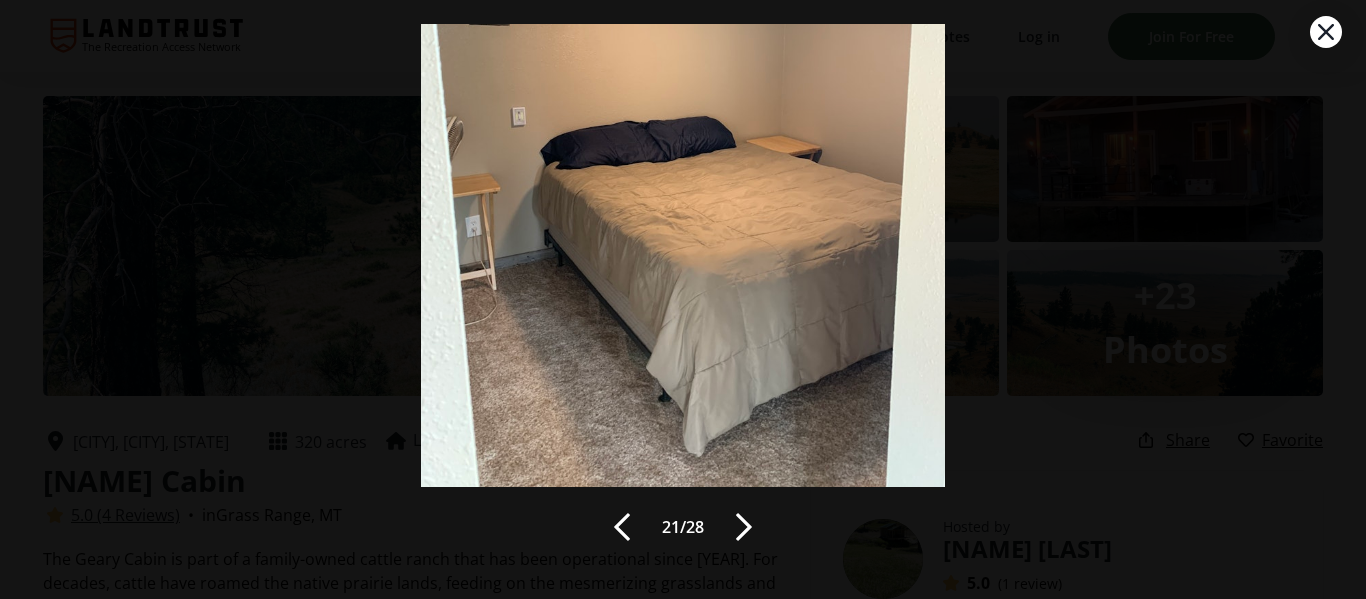 click at bounding box center (744, 527) 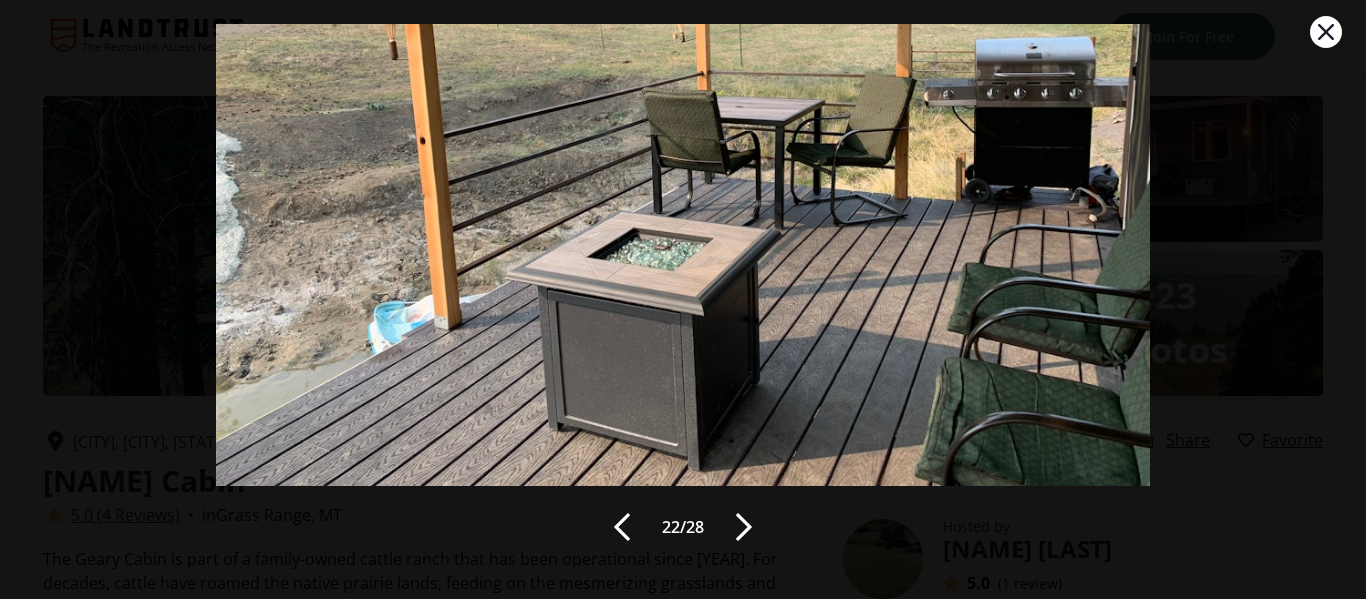 click at bounding box center [744, 527] 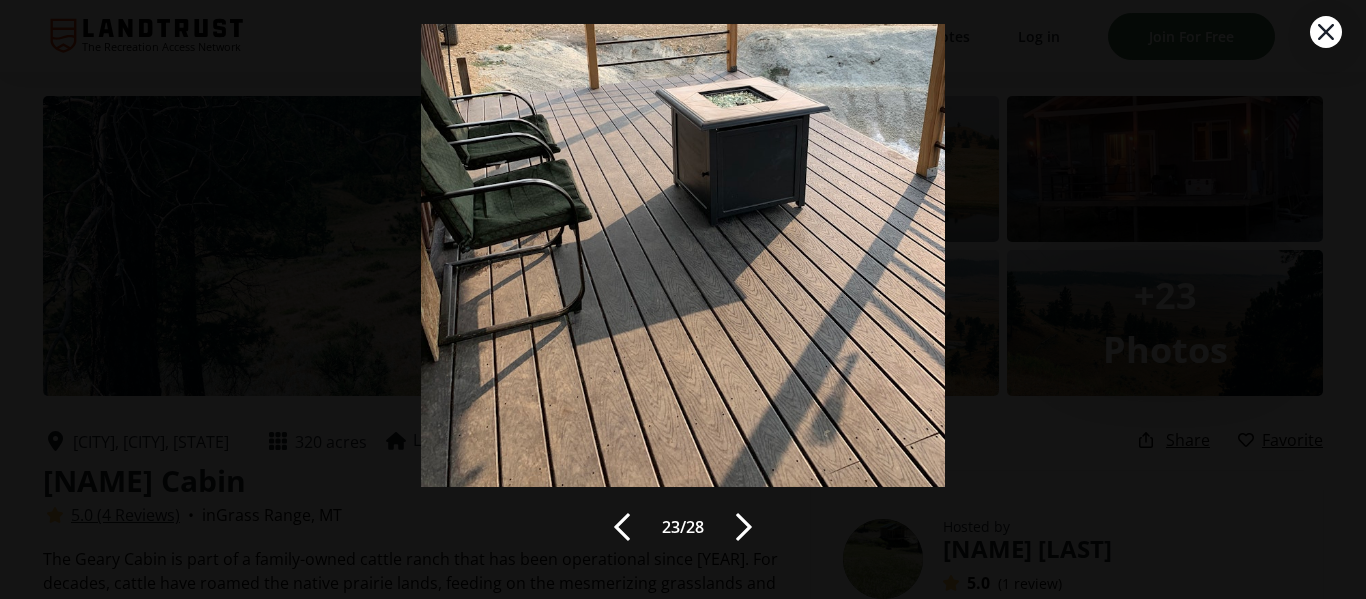 click at bounding box center (744, 527) 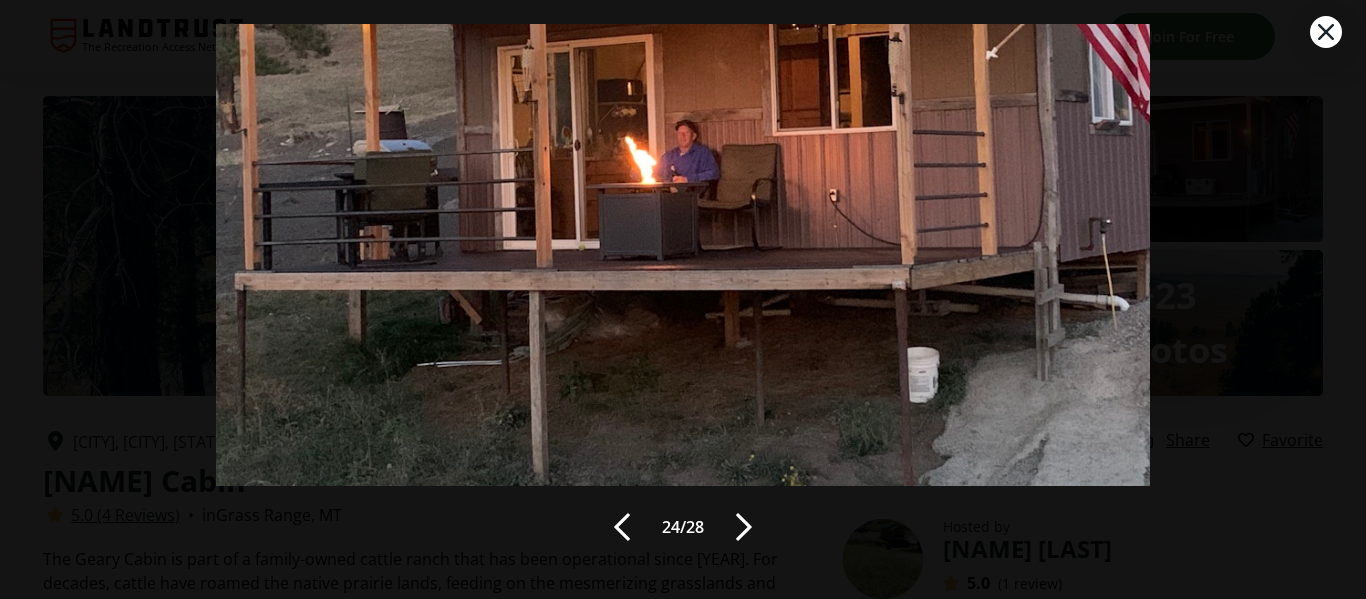 click at bounding box center (744, 527) 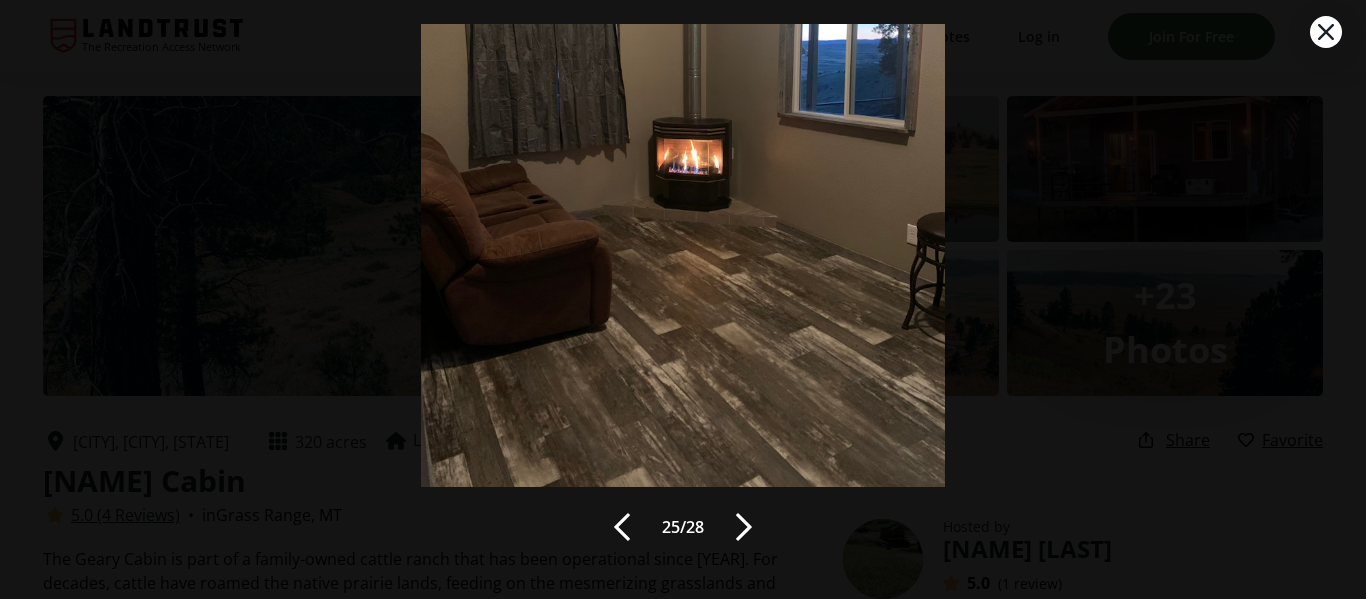click at bounding box center [744, 527] 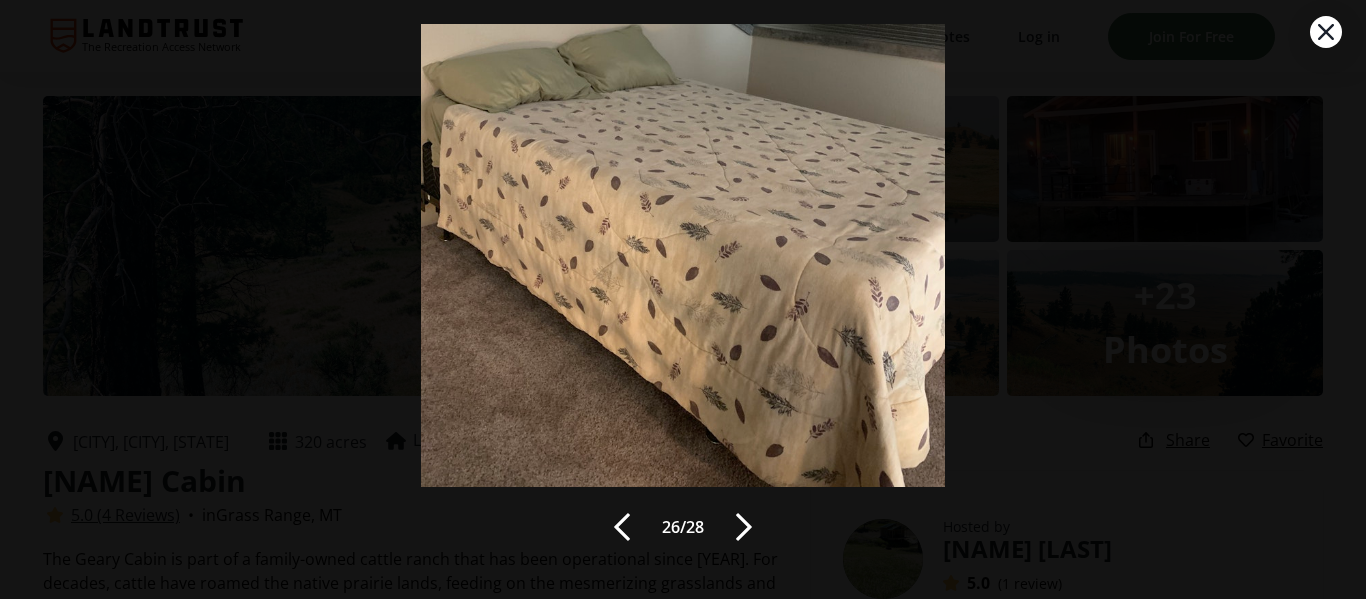 click at bounding box center (744, 527) 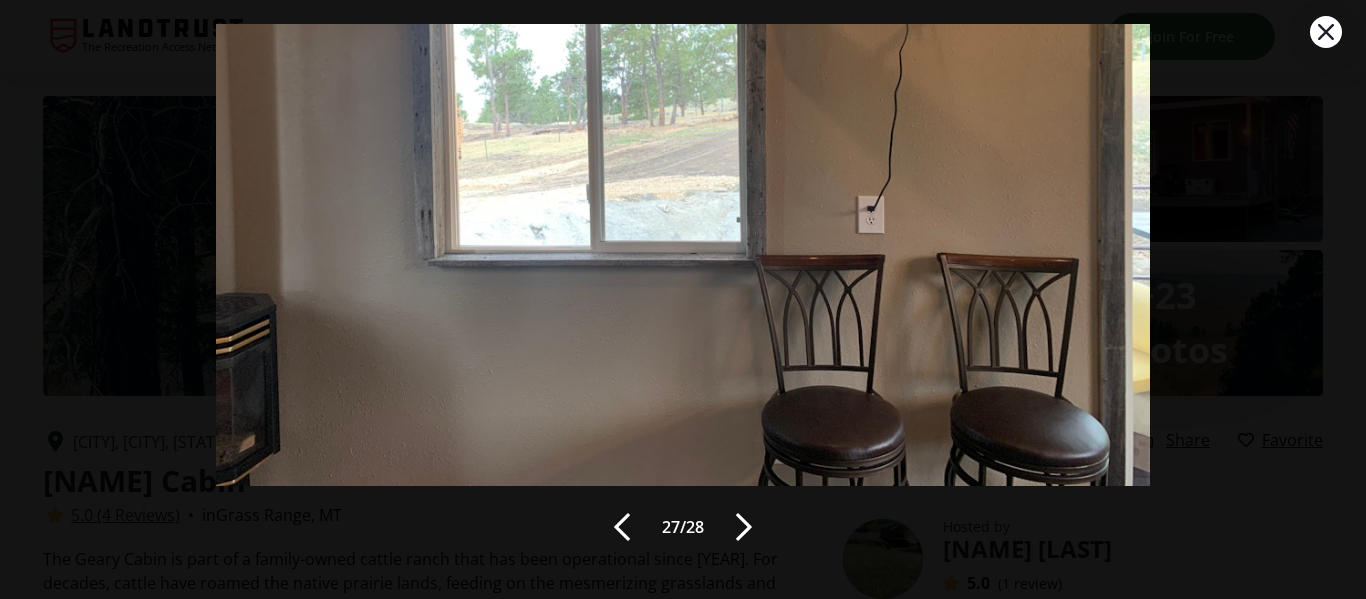 click at bounding box center (744, 527) 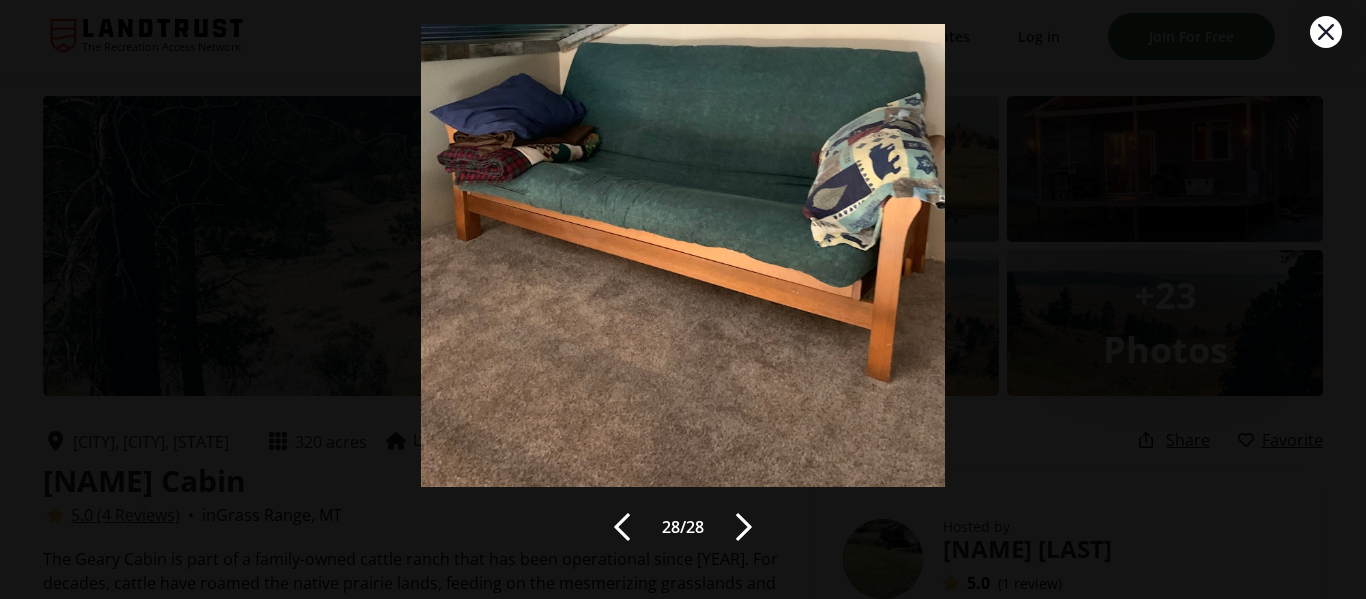 click at bounding box center [1326, 32] 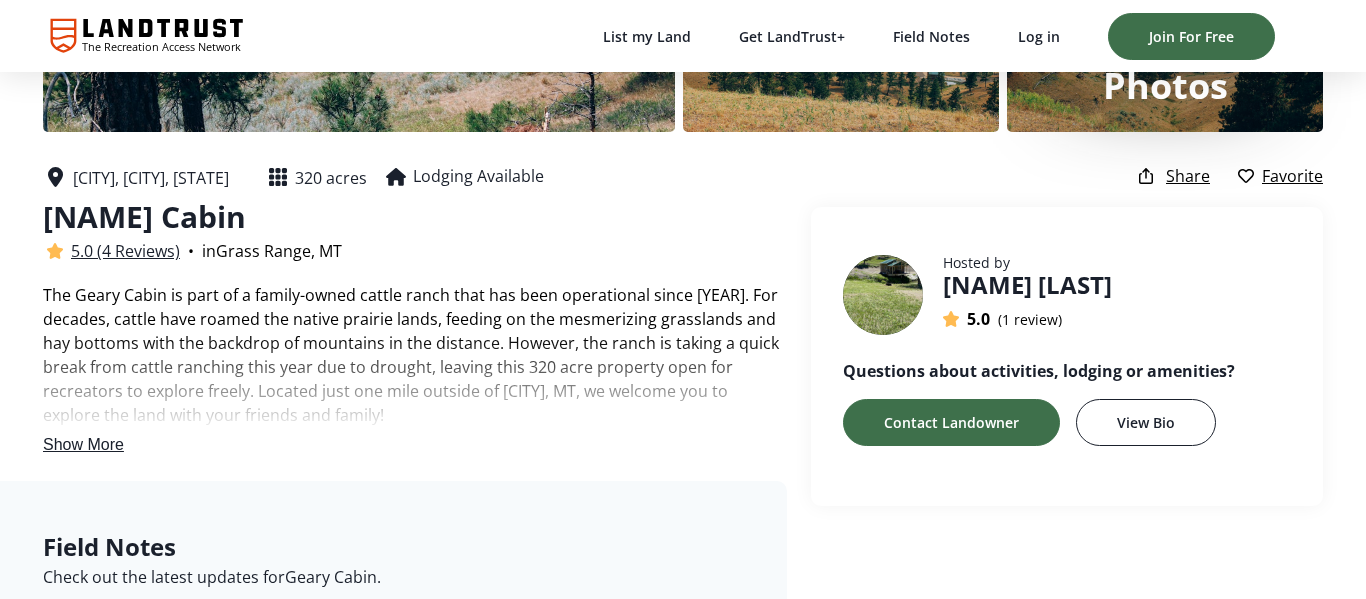 scroll, scrollTop: 276, scrollLeft: 0, axis: vertical 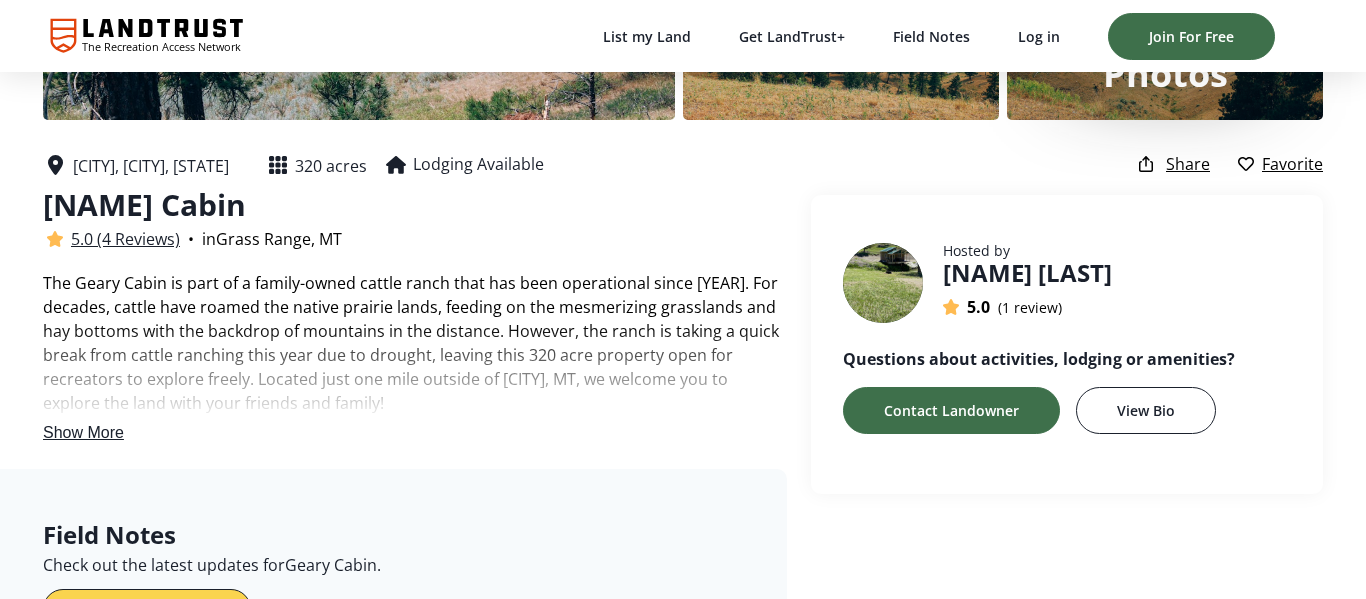 click on "Show More" at bounding box center (83, 432) 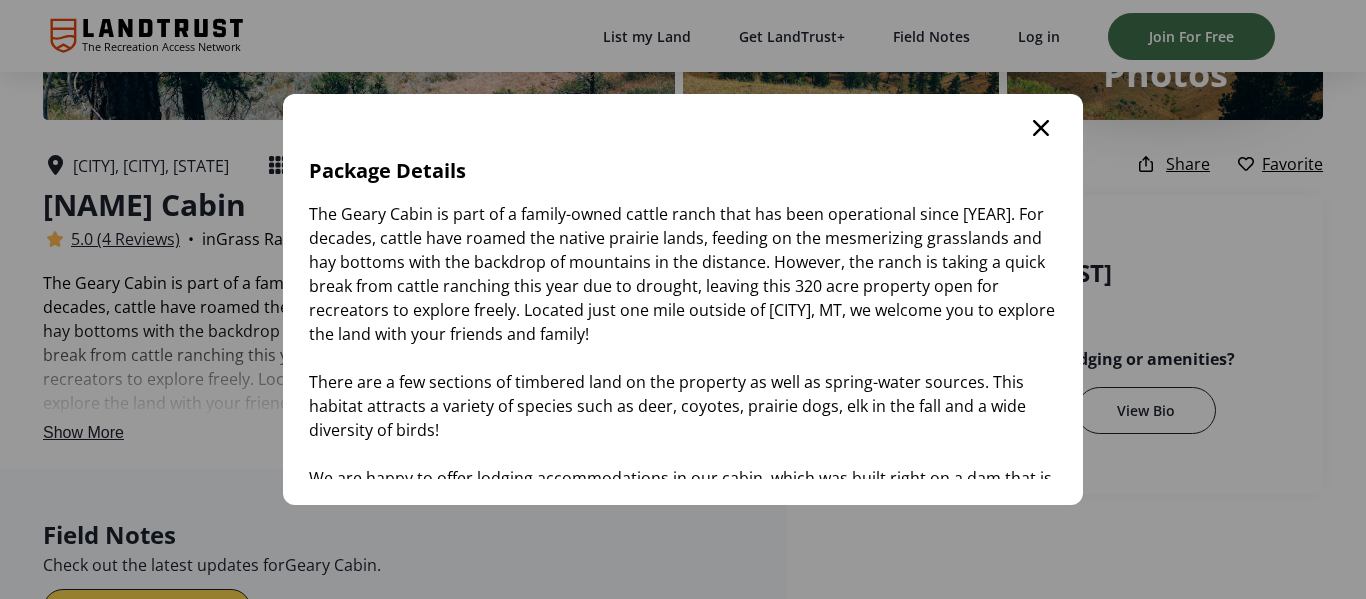 scroll, scrollTop: 0, scrollLeft: 0, axis: both 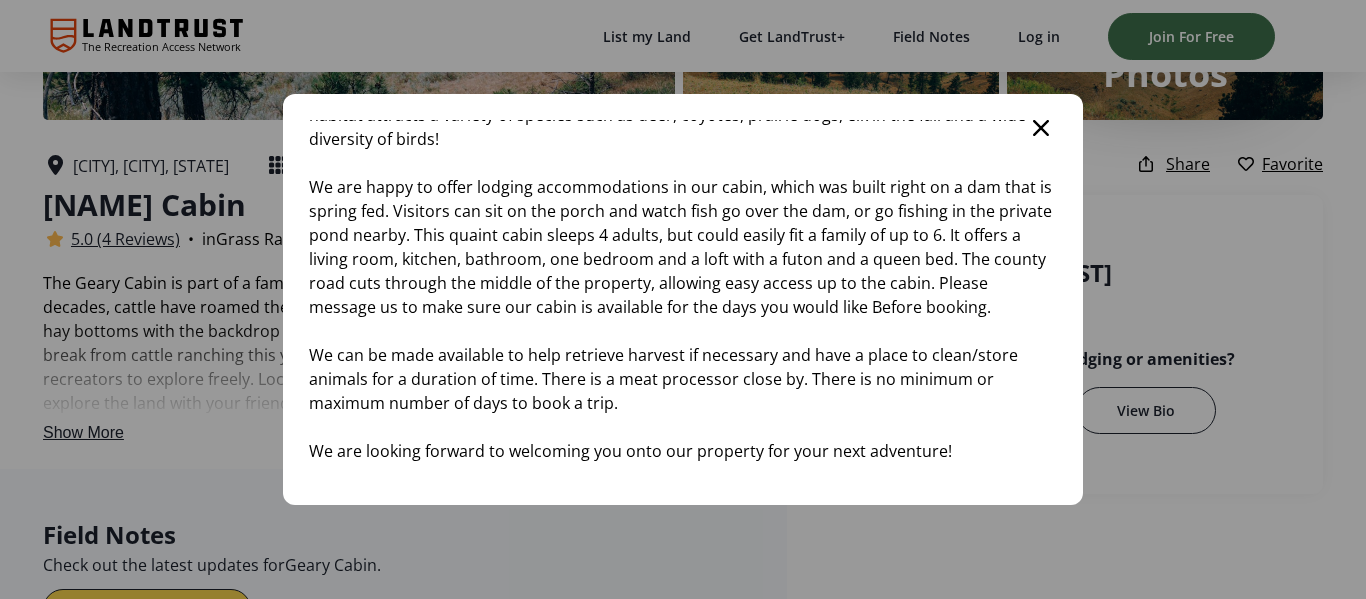 click 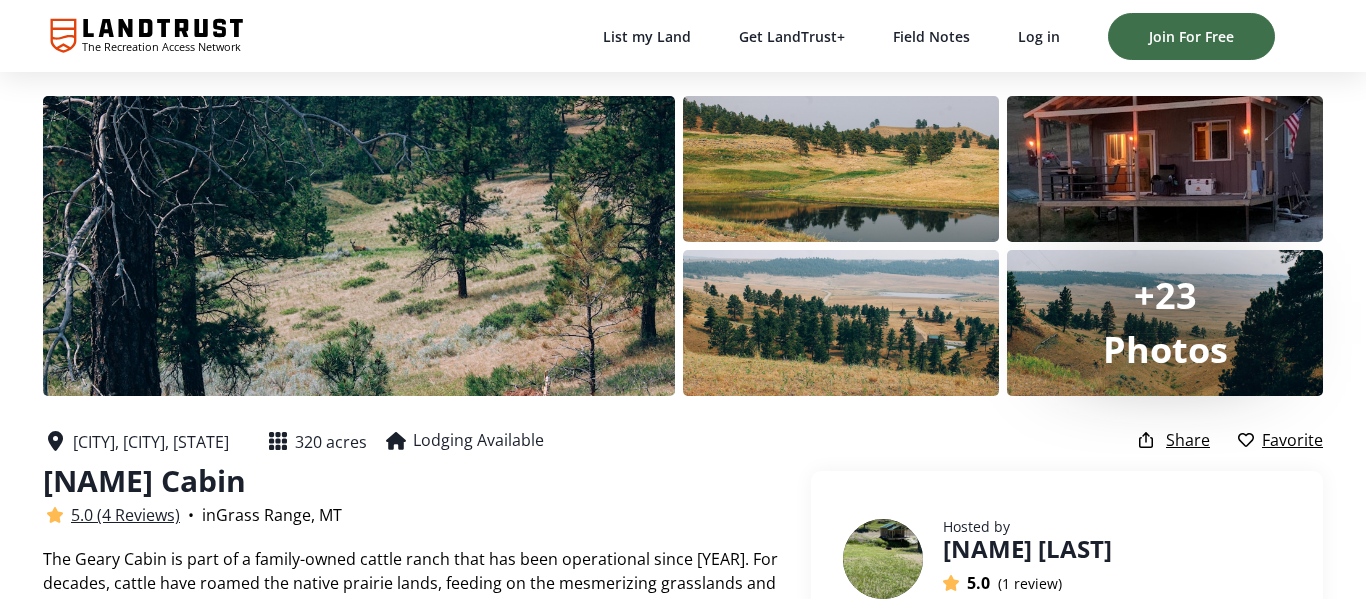 scroll, scrollTop: 276, scrollLeft: 0, axis: vertical 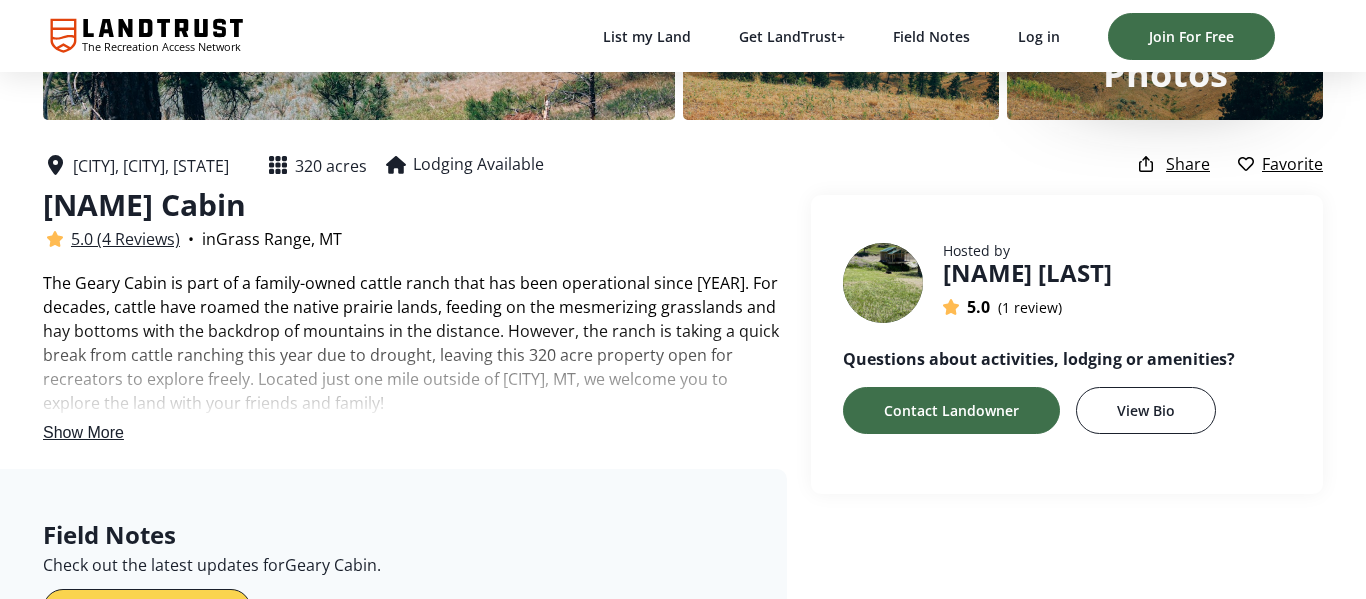 click on "Show More" at bounding box center [83, 432] 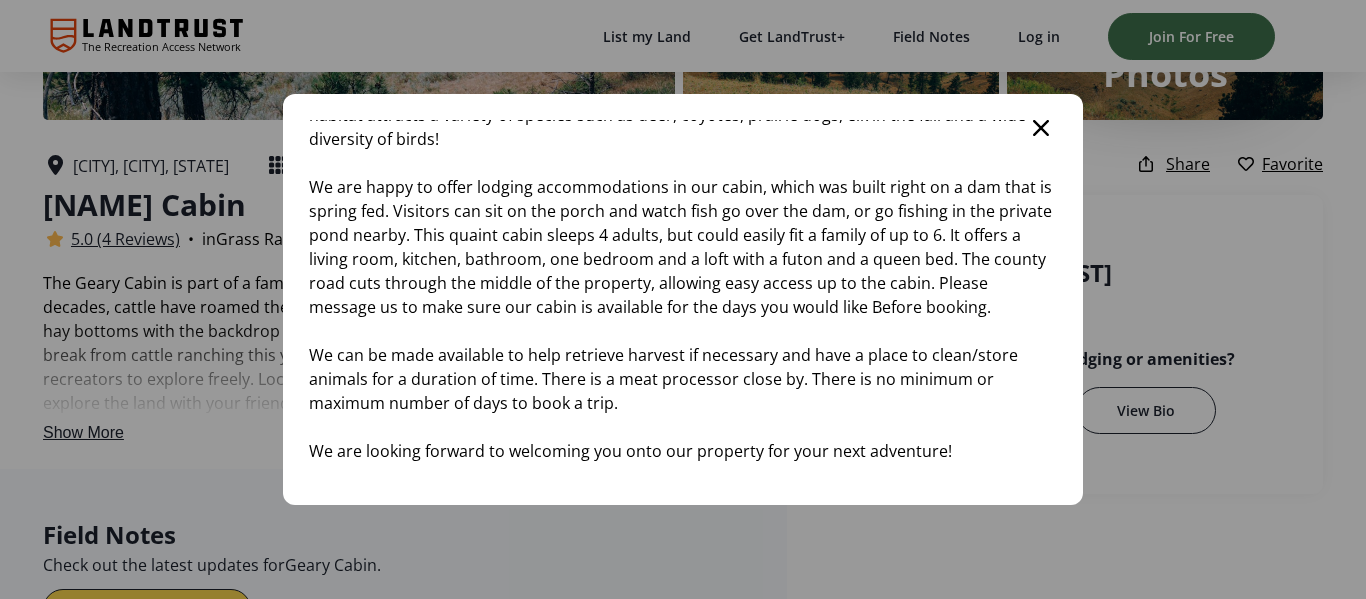 scroll, scrollTop: 0, scrollLeft: 0, axis: both 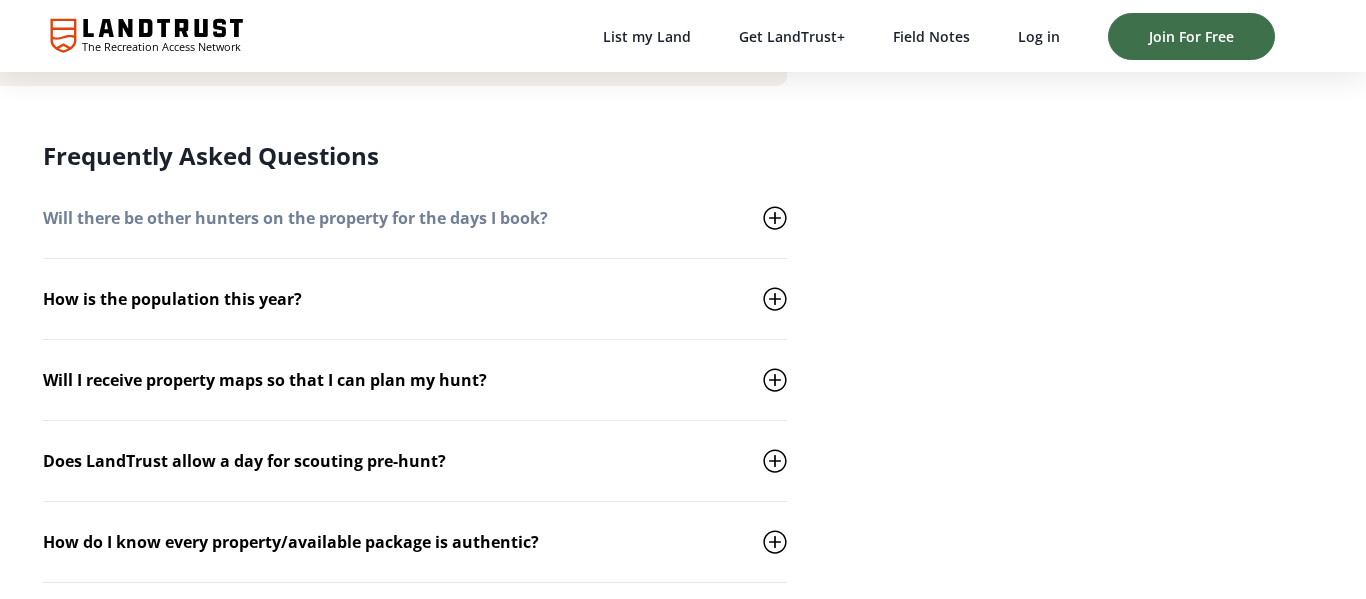 click on "Will there be other hunters on the property for the days I book?" at bounding box center [301, 218] 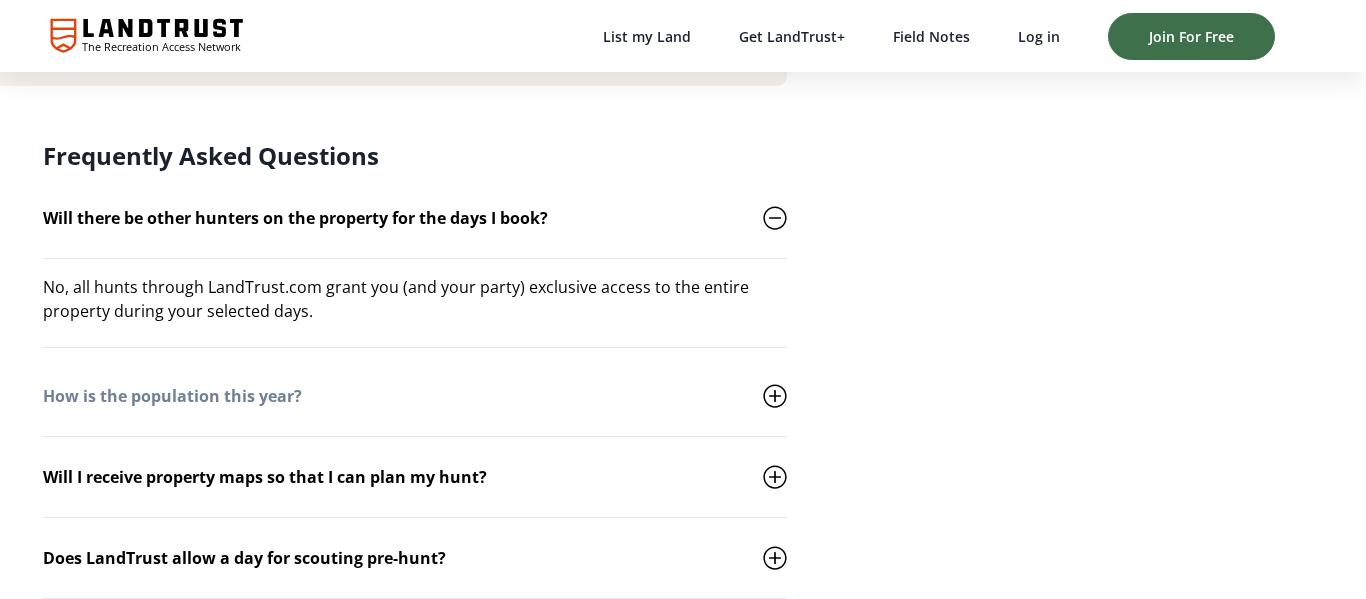 click on "How is the population this year?" at bounding box center (178, 396) 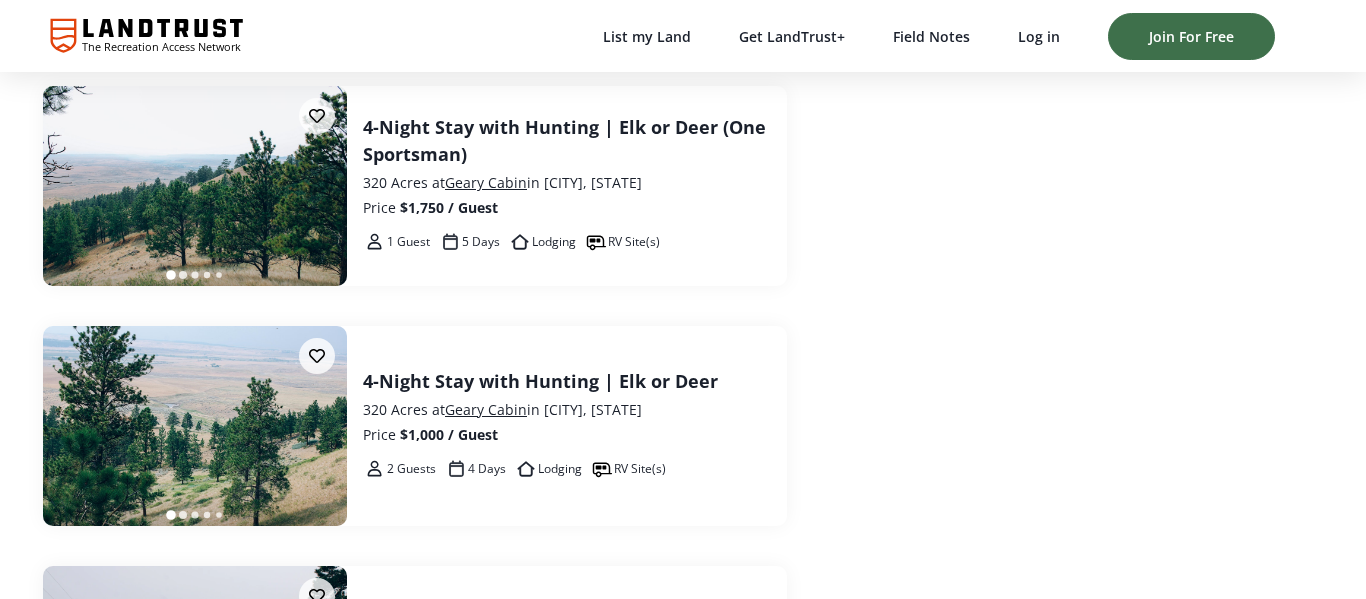scroll, scrollTop: 1220, scrollLeft: 0, axis: vertical 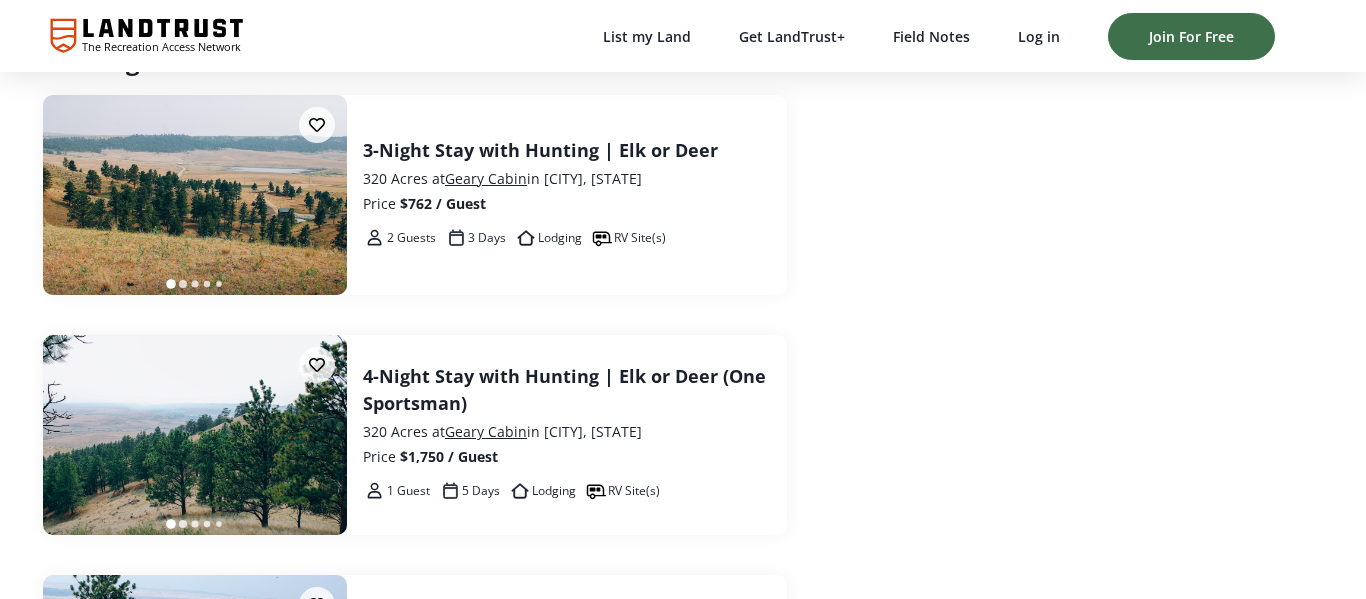 click on "The Recreation Access Network" 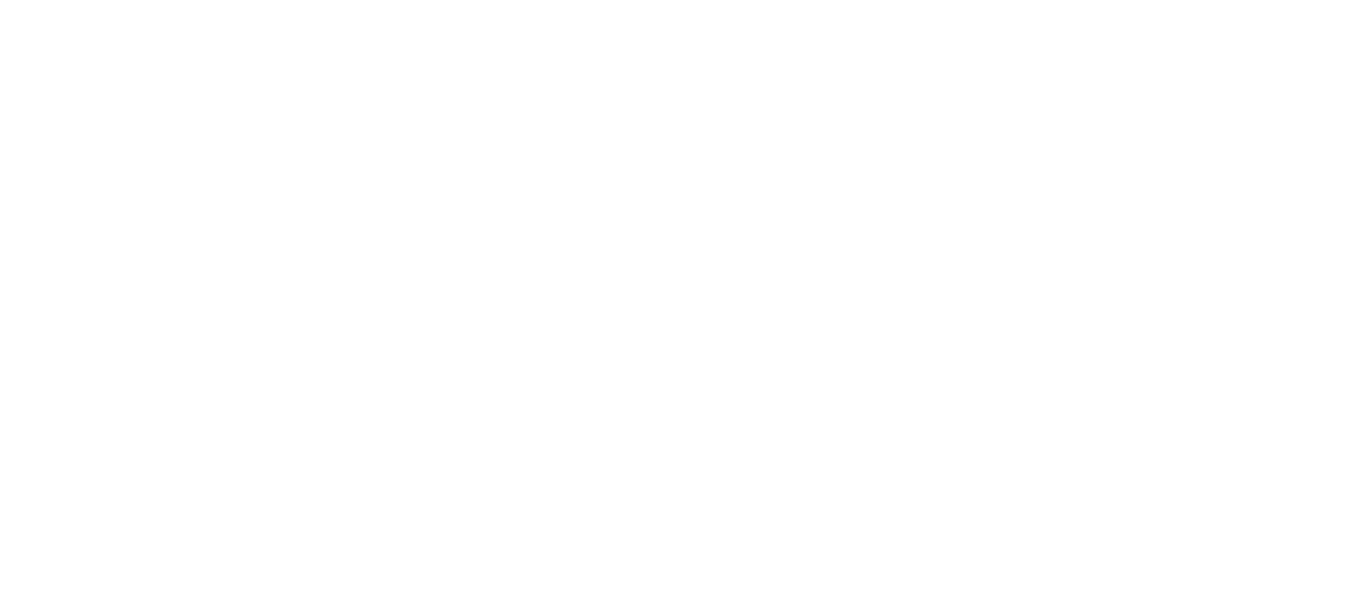 scroll, scrollTop: 0, scrollLeft: 0, axis: both 